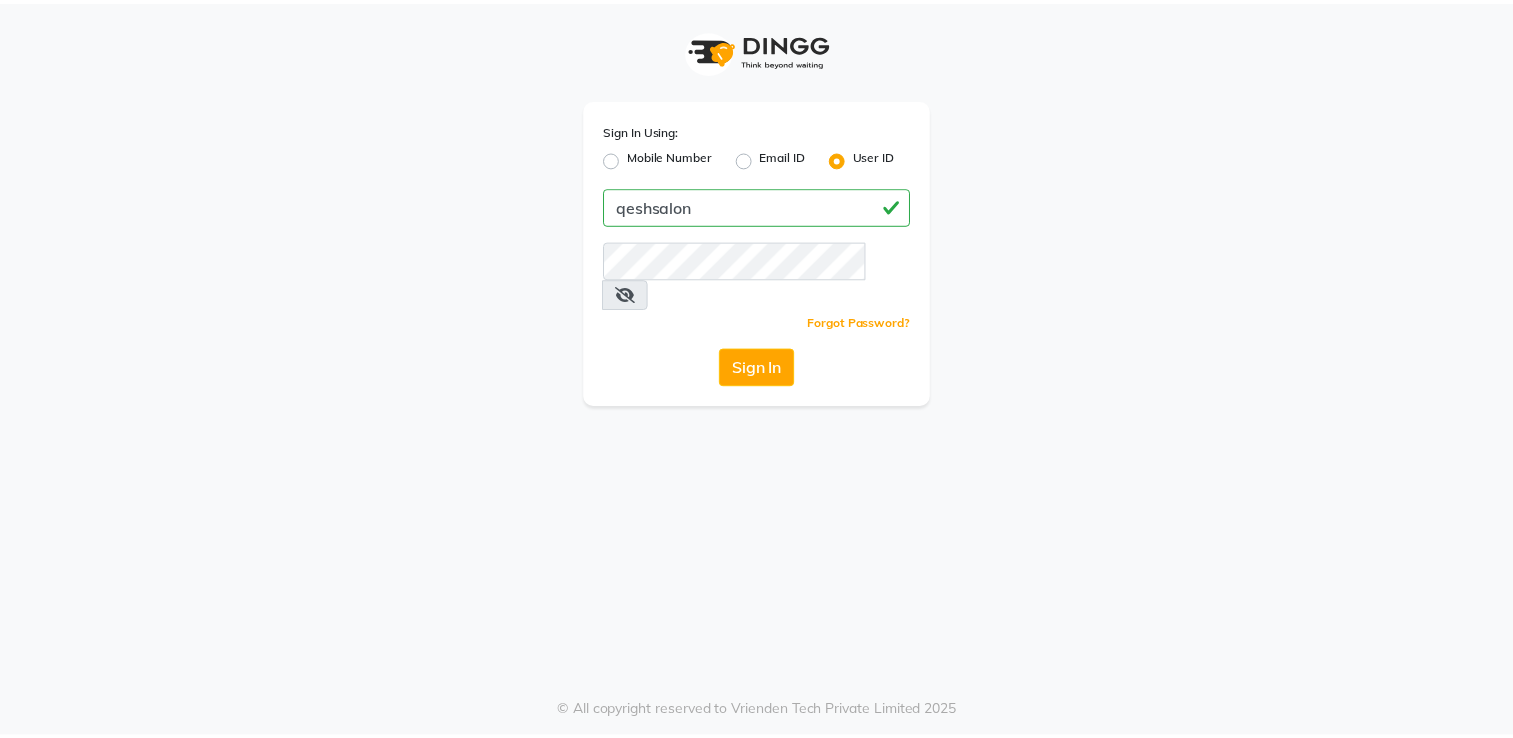 scroll, scrollTop: 0, scrollLeft: 0, axis: both 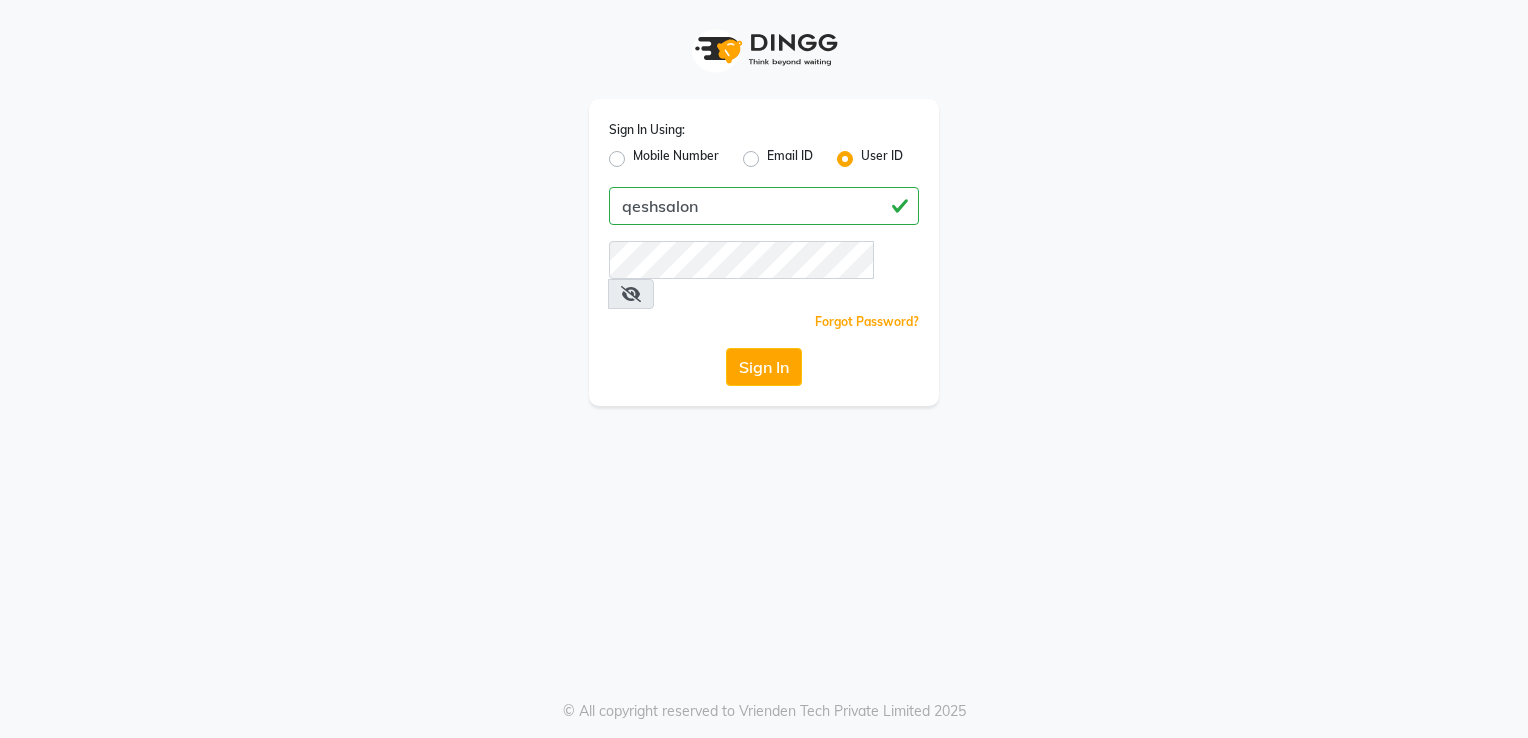 type on "qeshsalon" 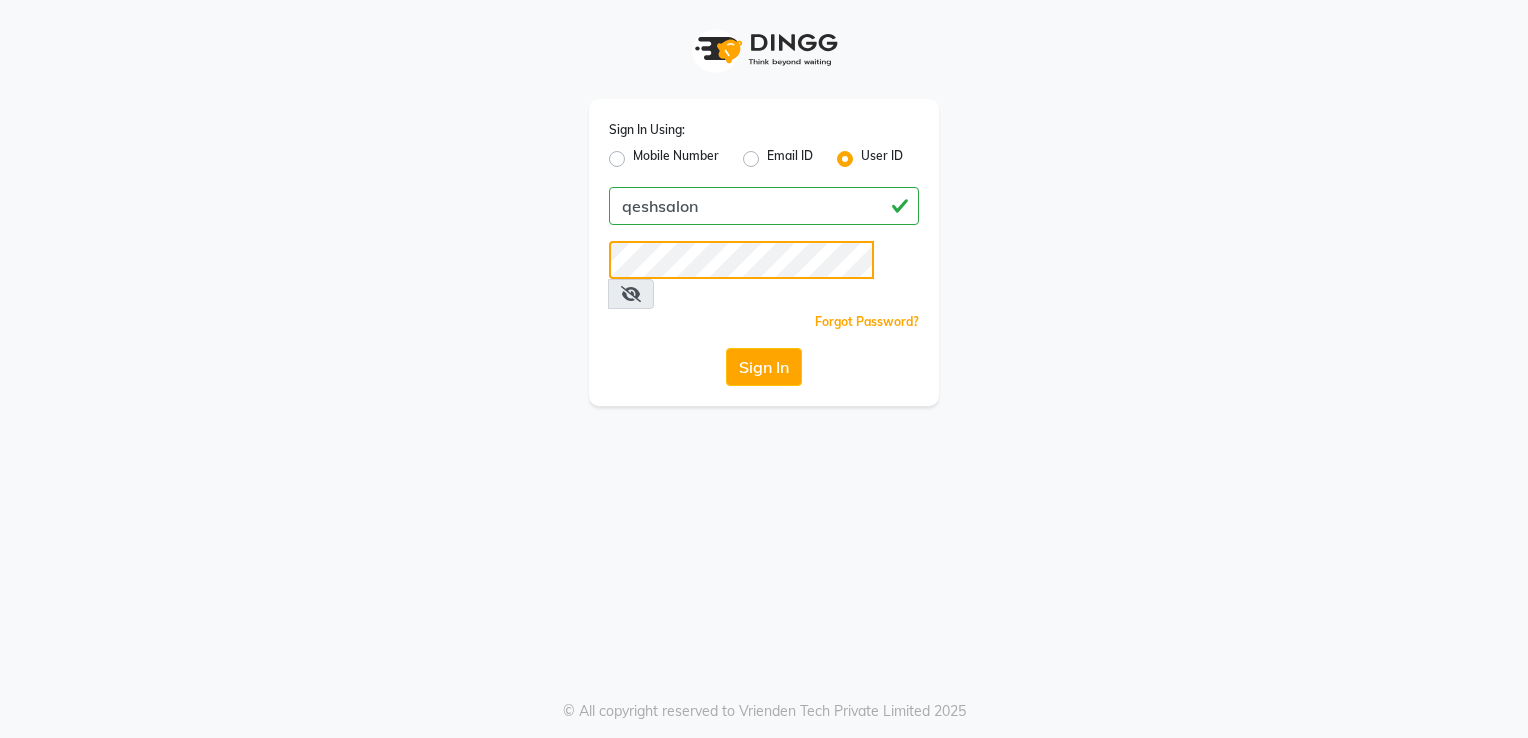 click on "Sign In" 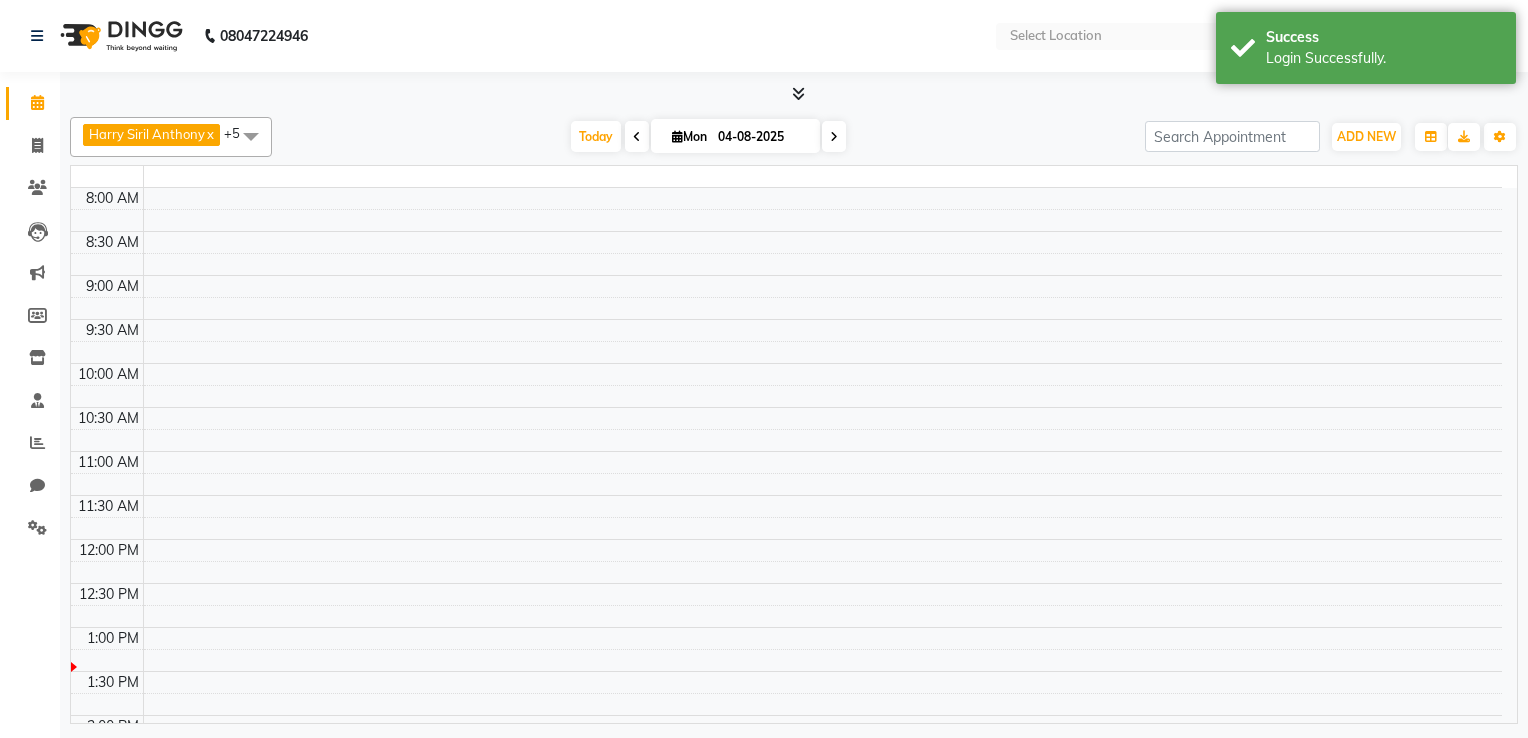 select on "en" 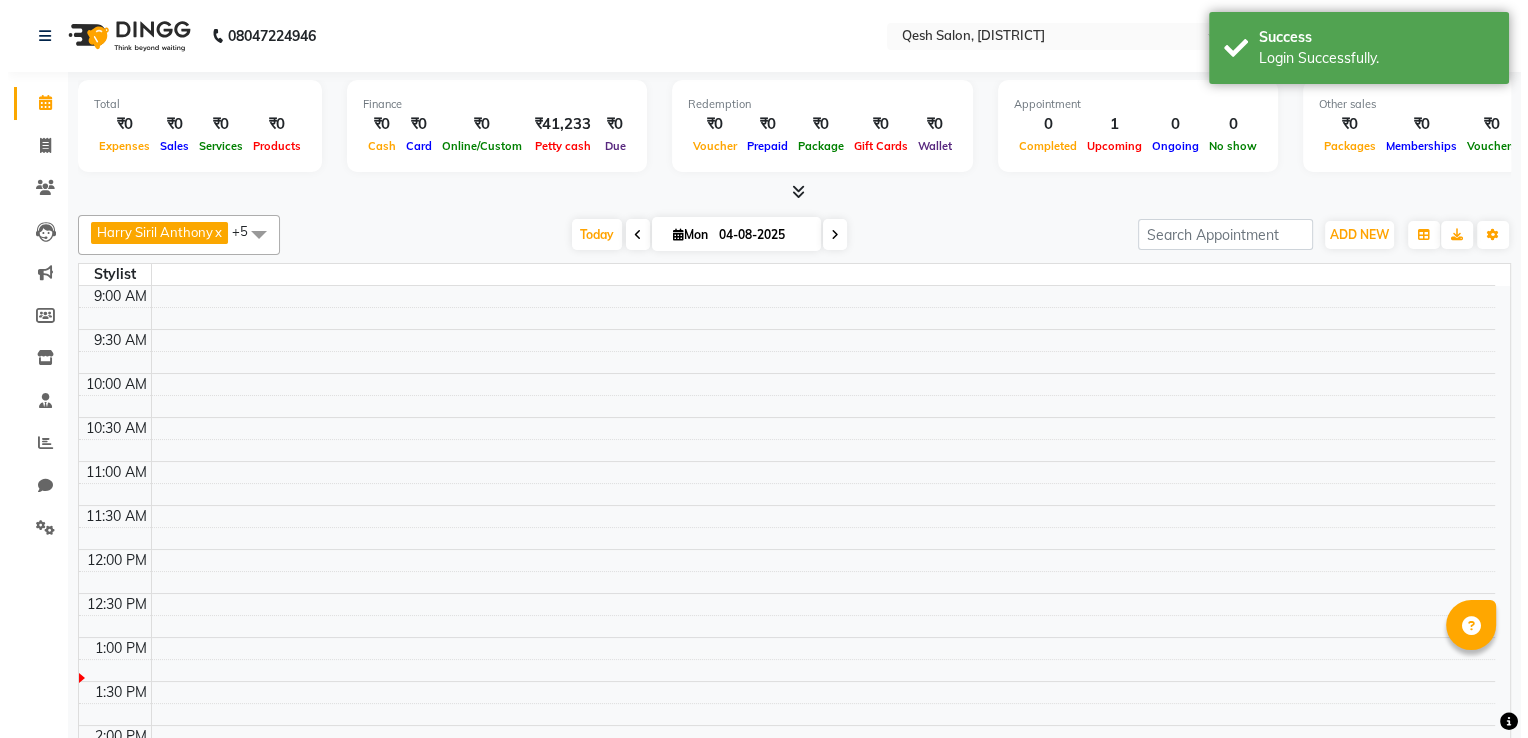 scroll, scrollTop: 0, scrollLeft: 0, axis: both 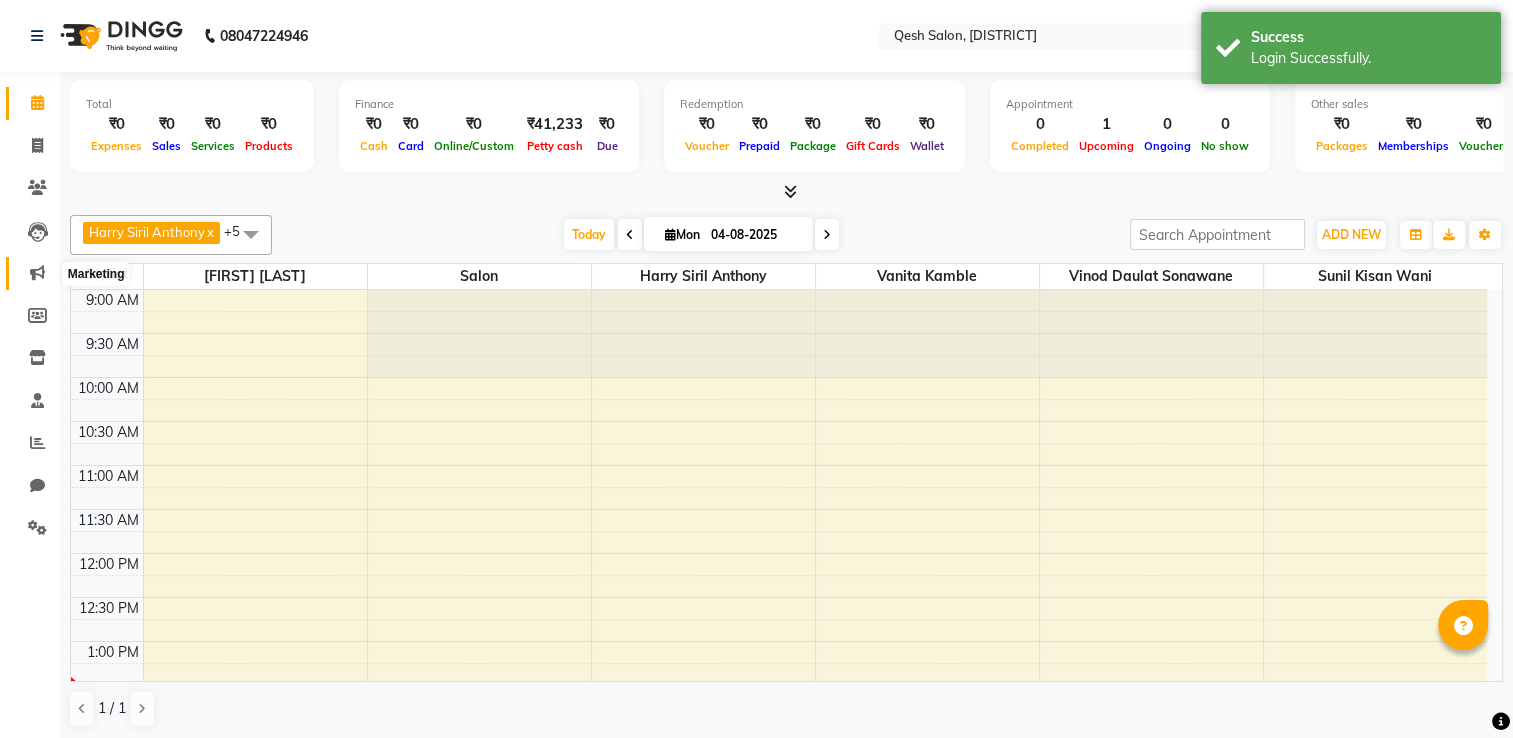 click 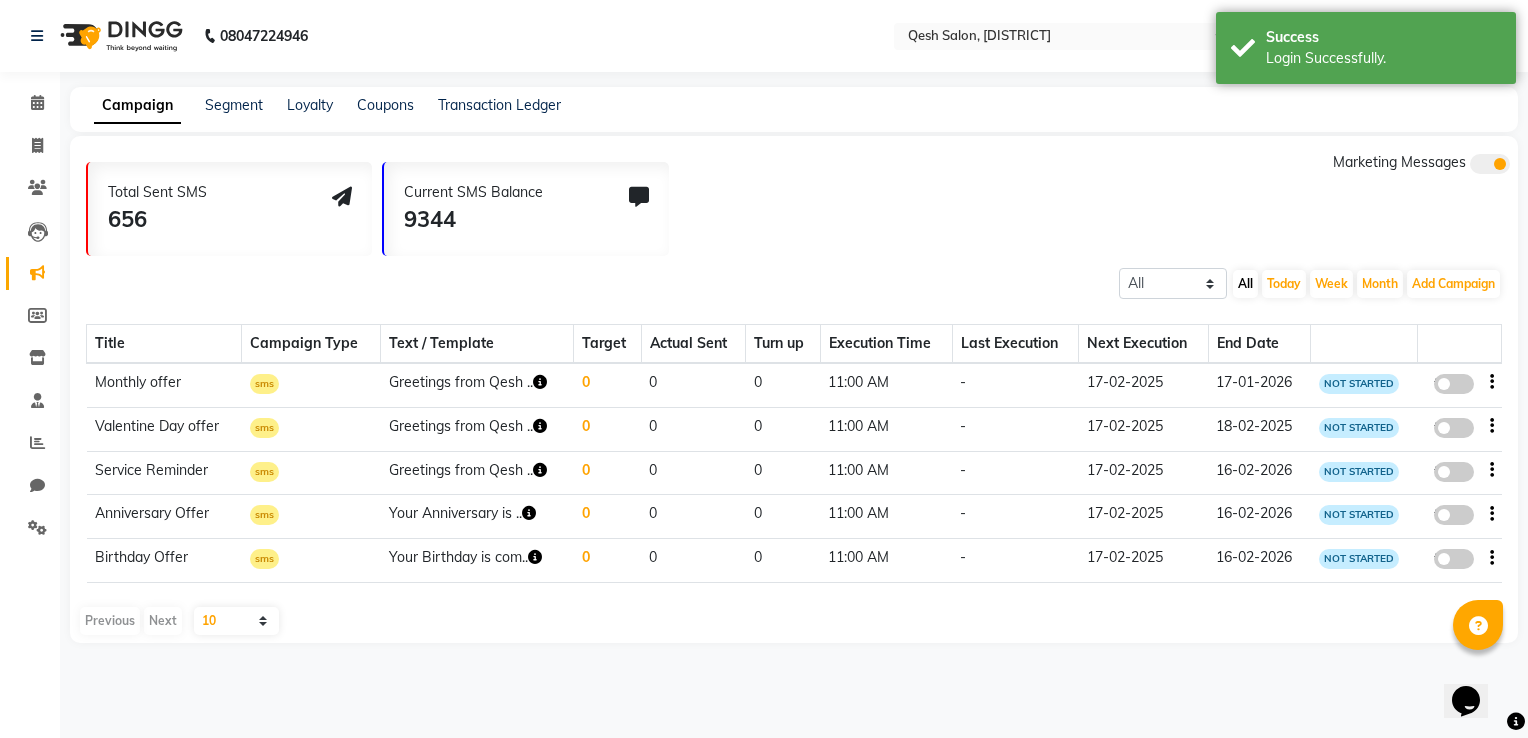 scroll, scrollTop: 0, scrollLeft: 0, axis: both 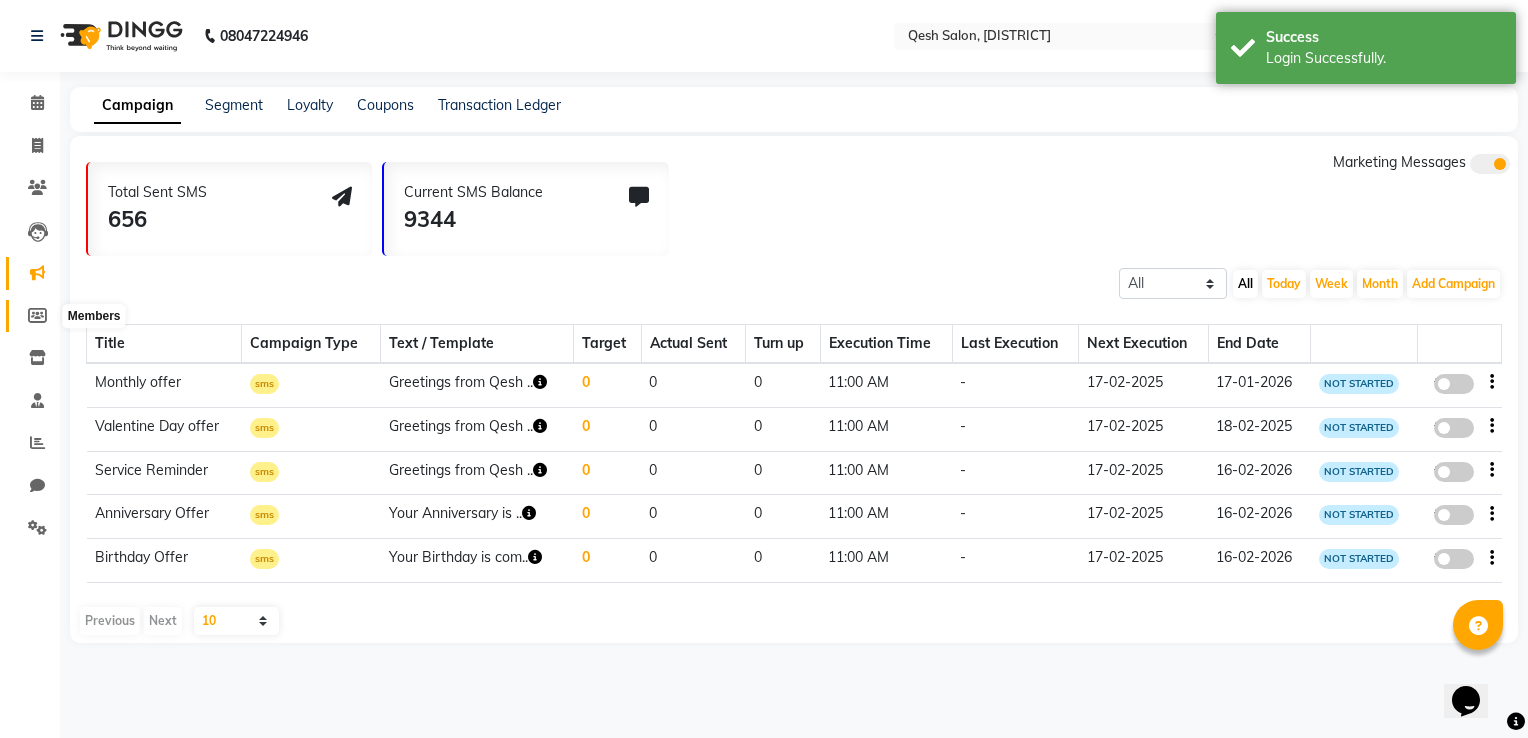 click 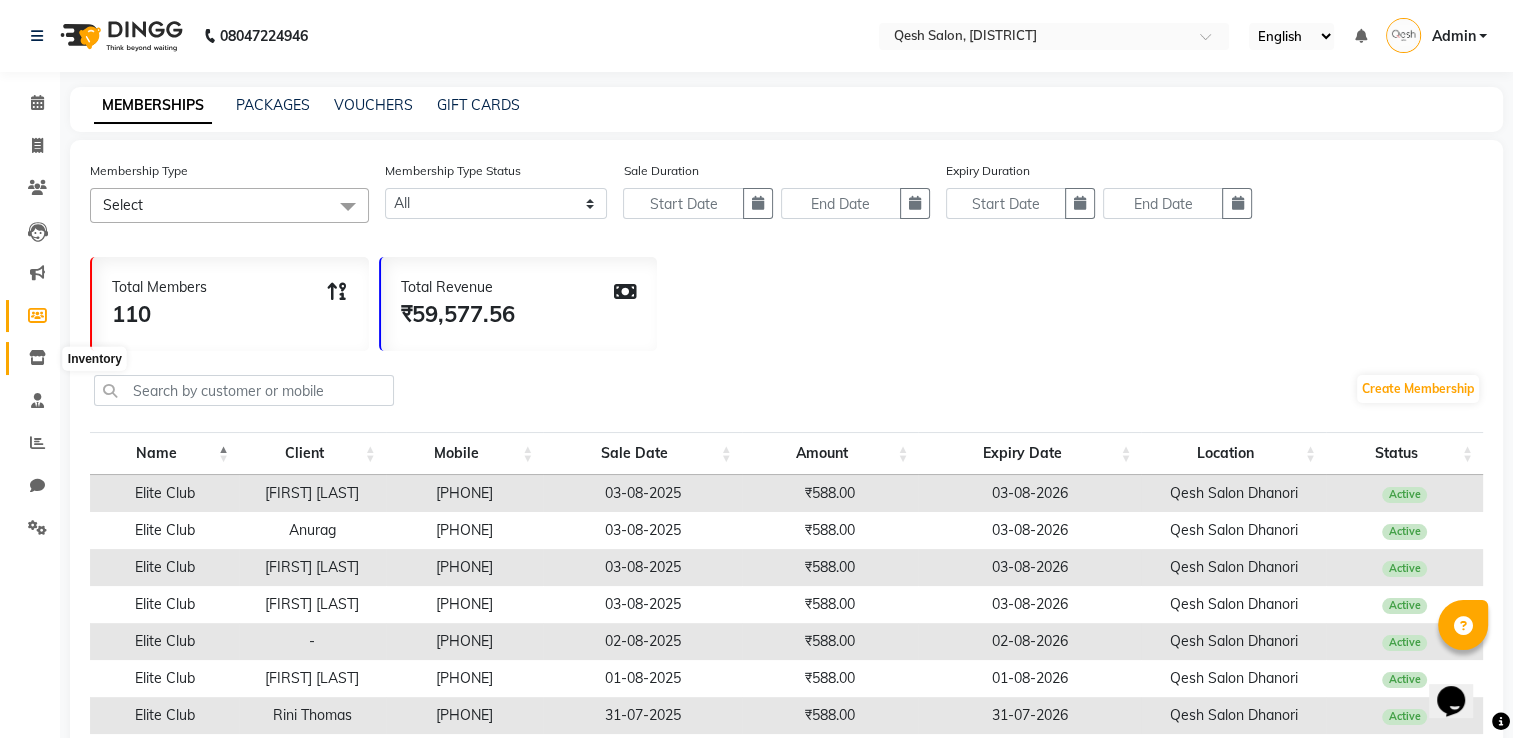 click 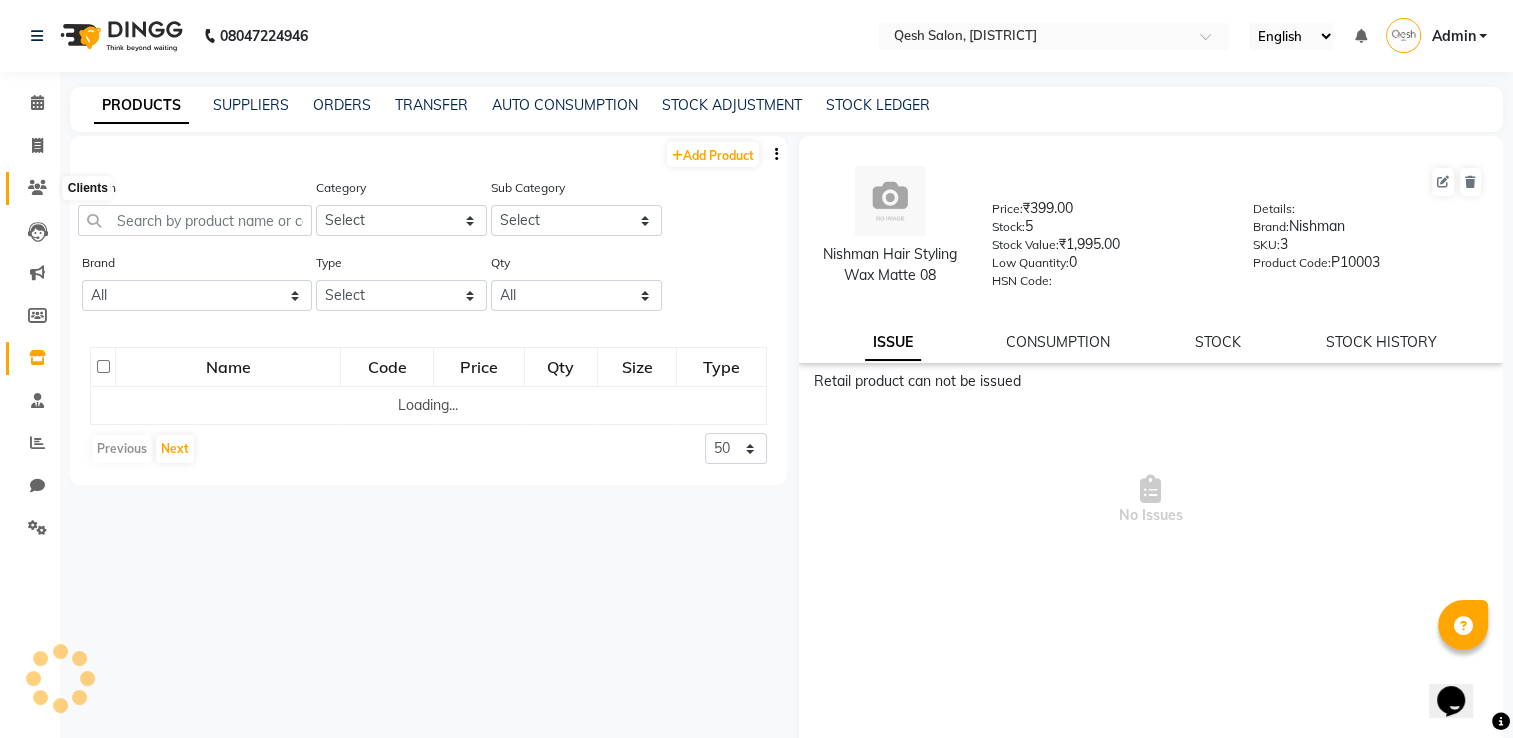 click 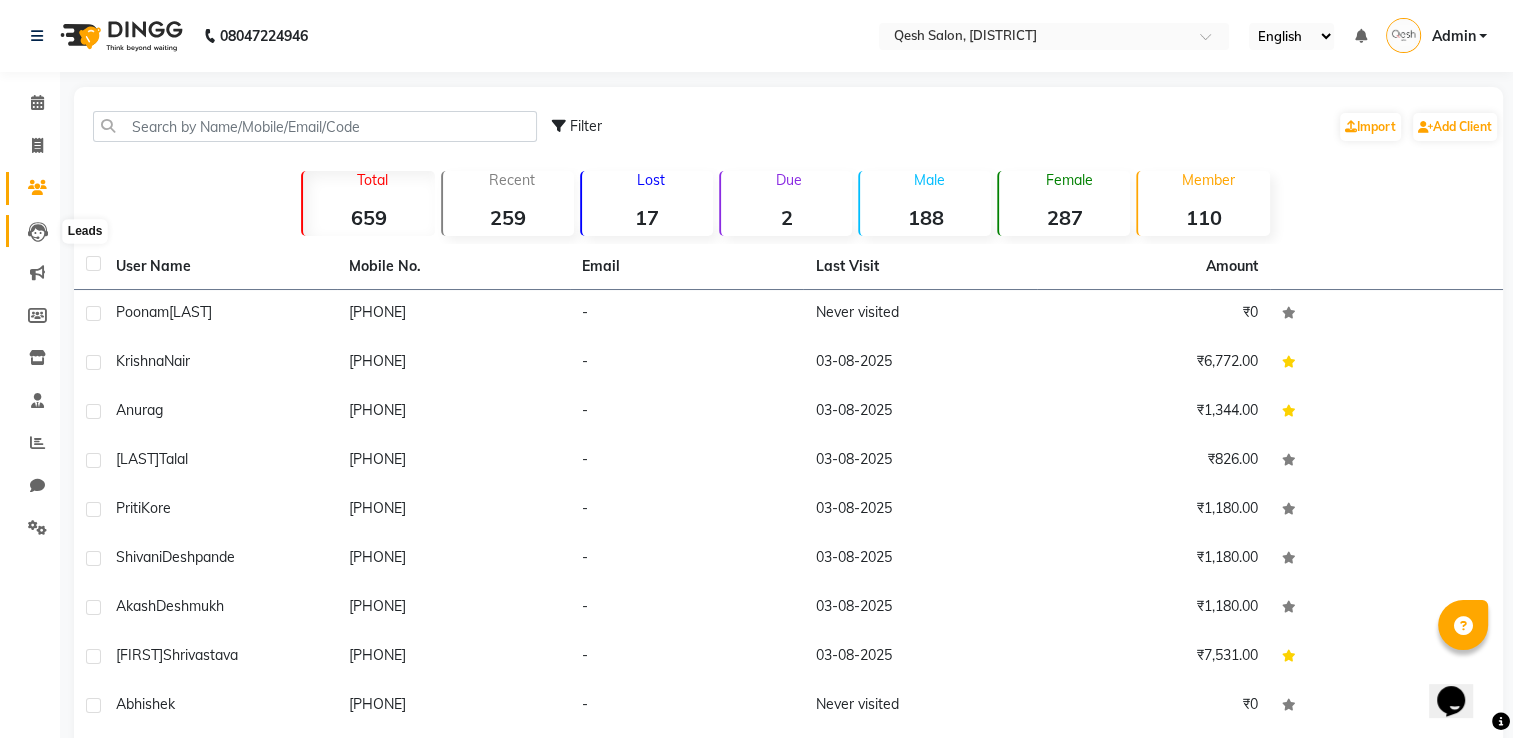 click 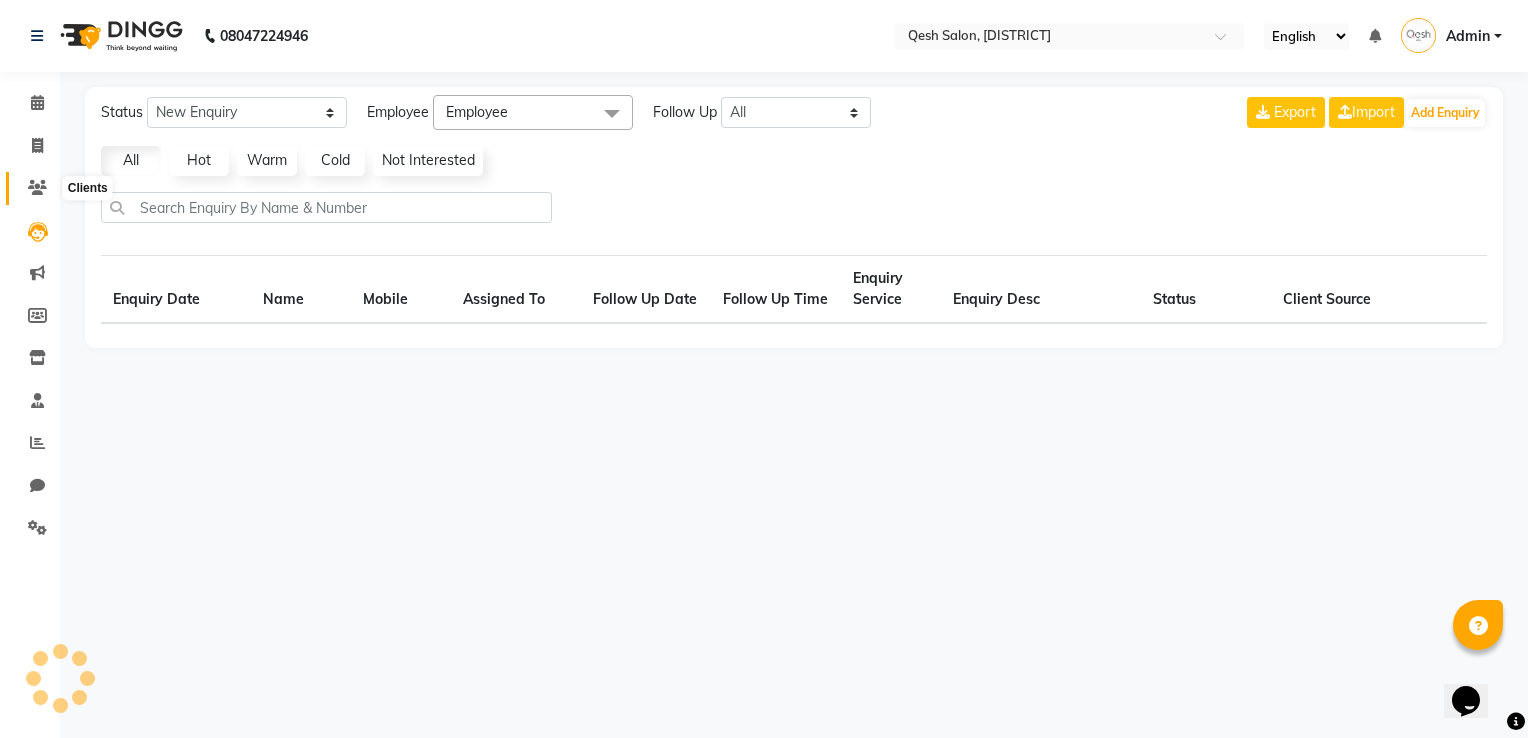 click 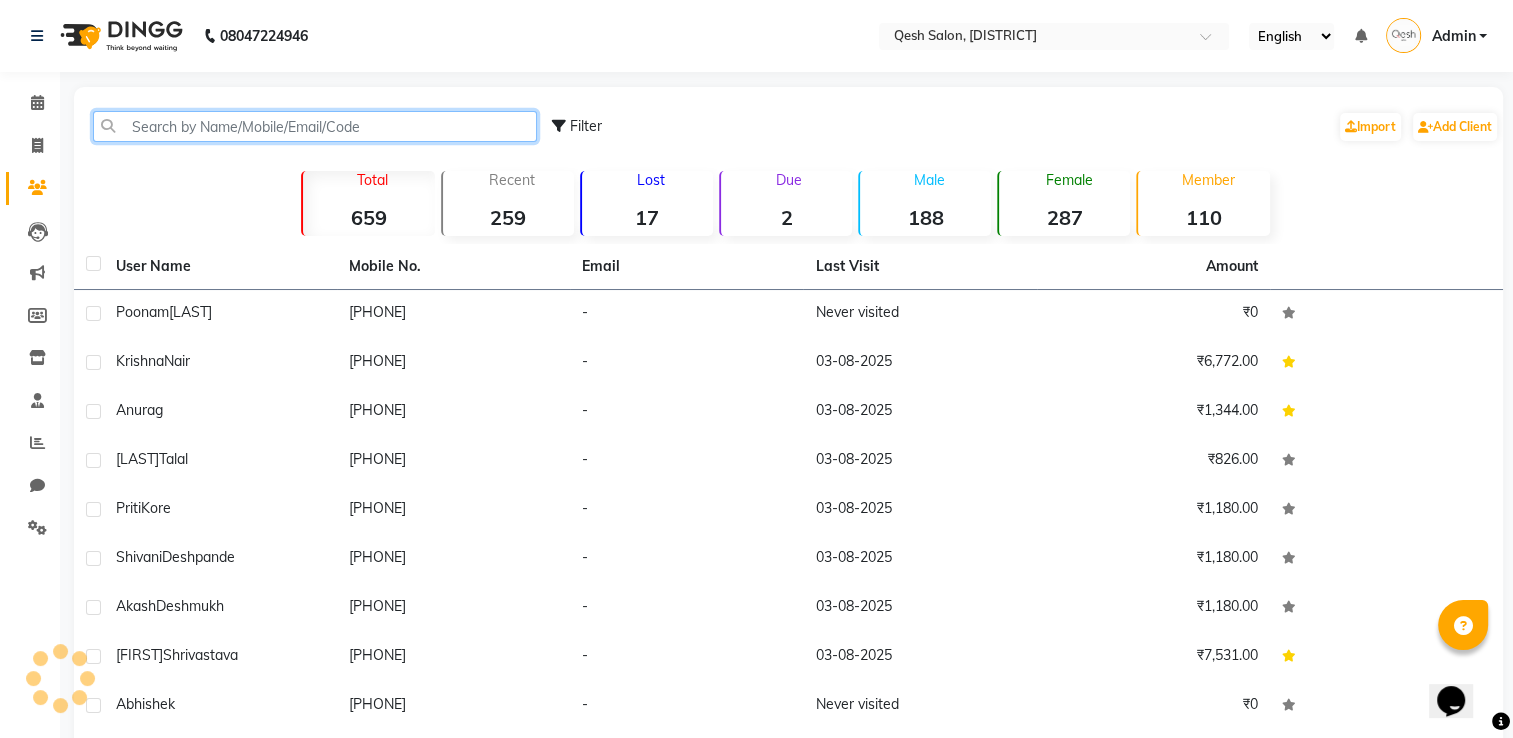 click 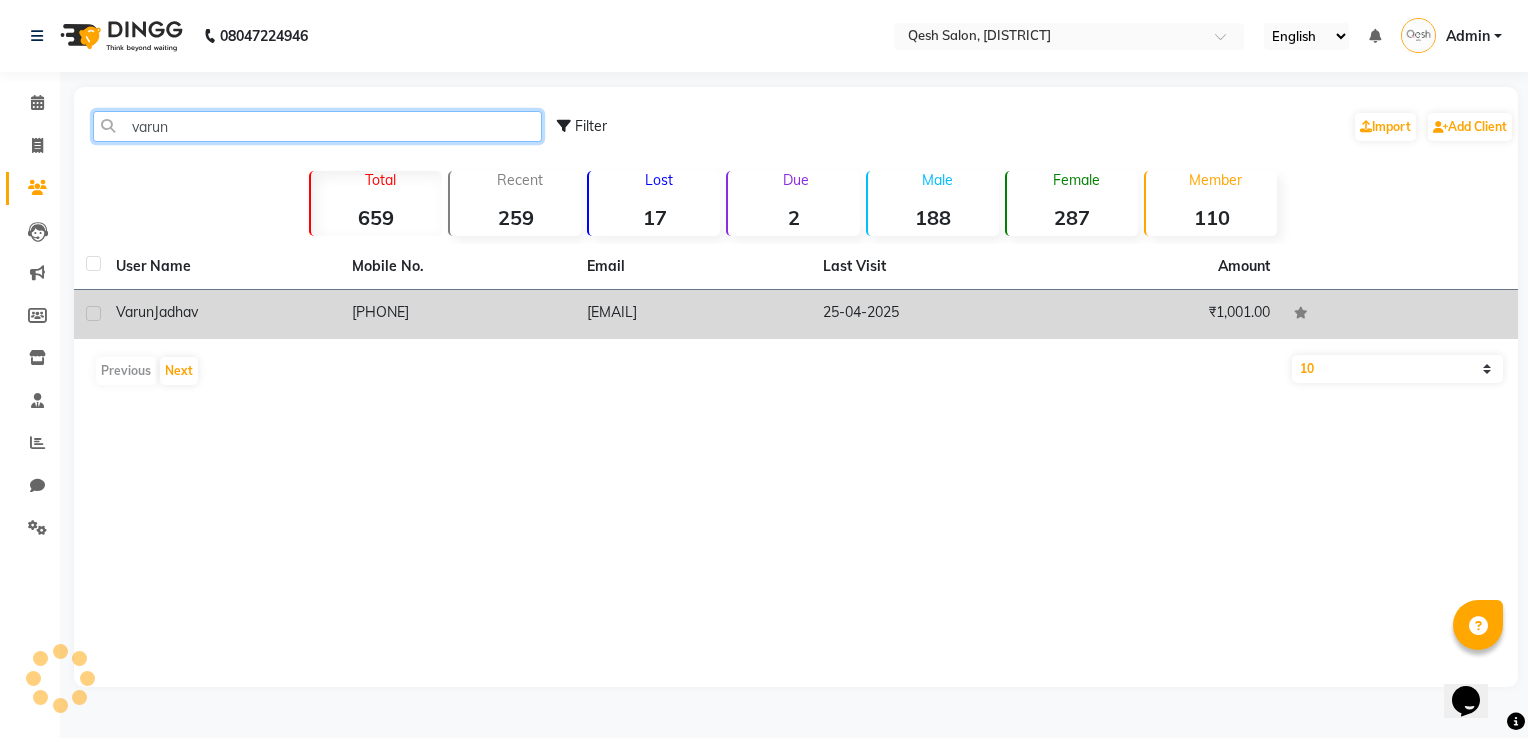 type on "varun" 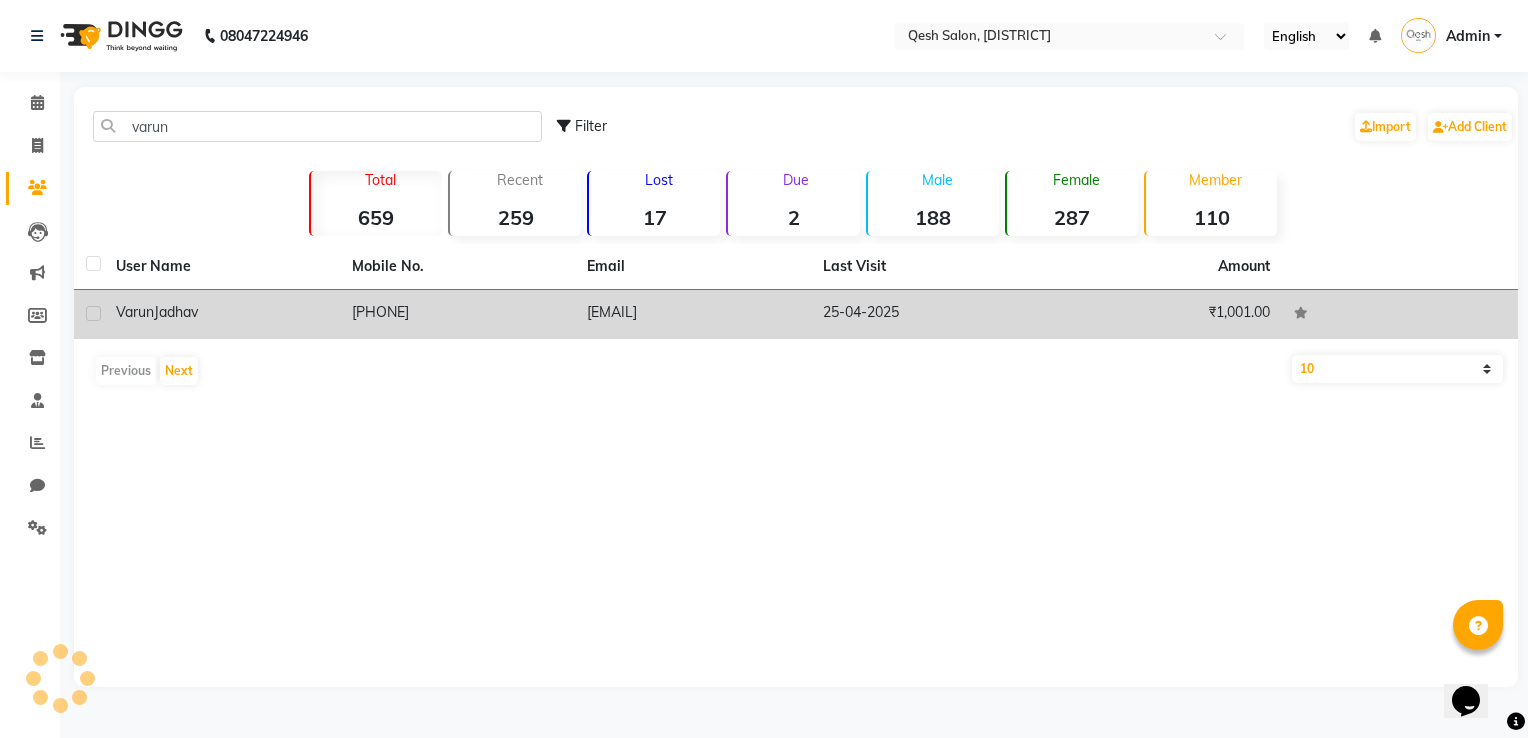 click on "[PHONE]" 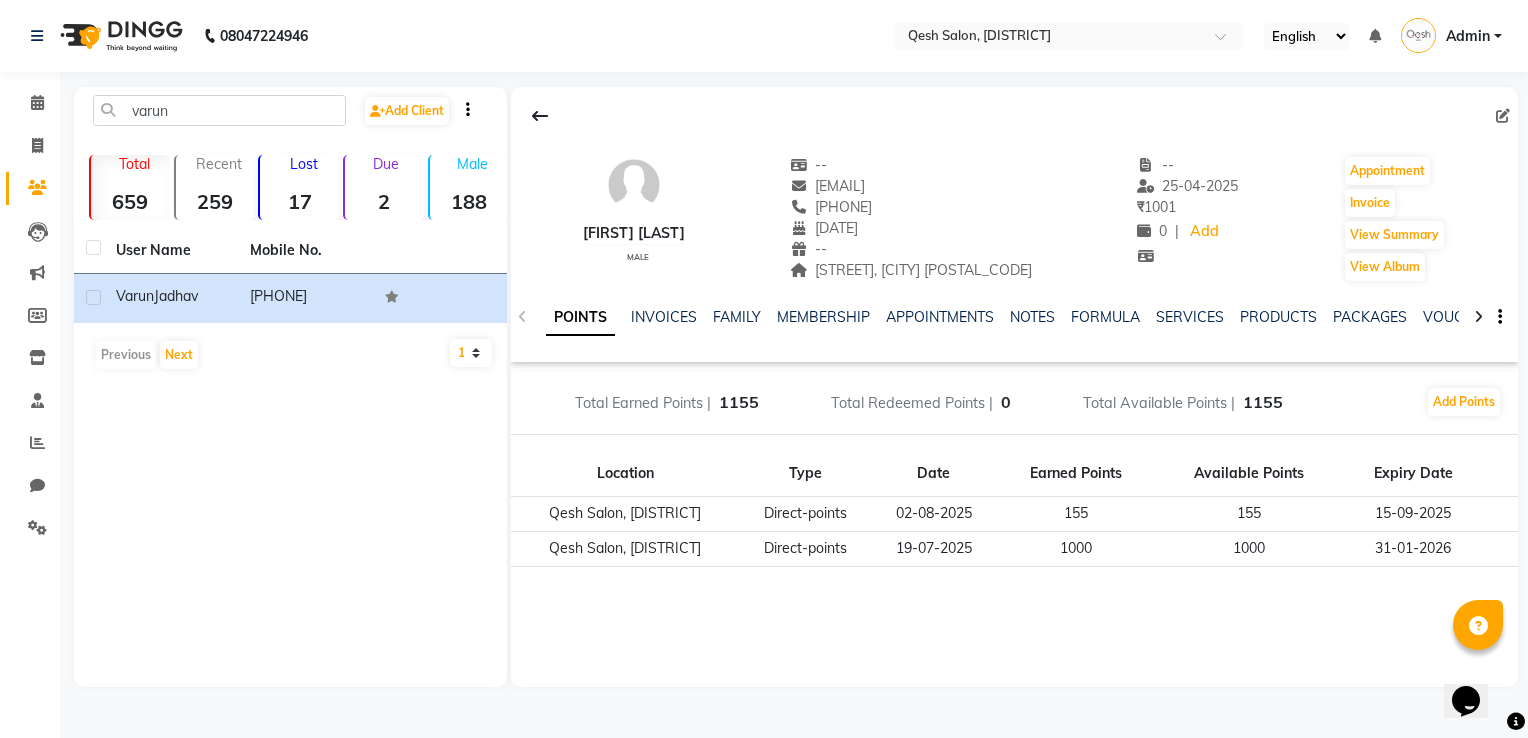 click 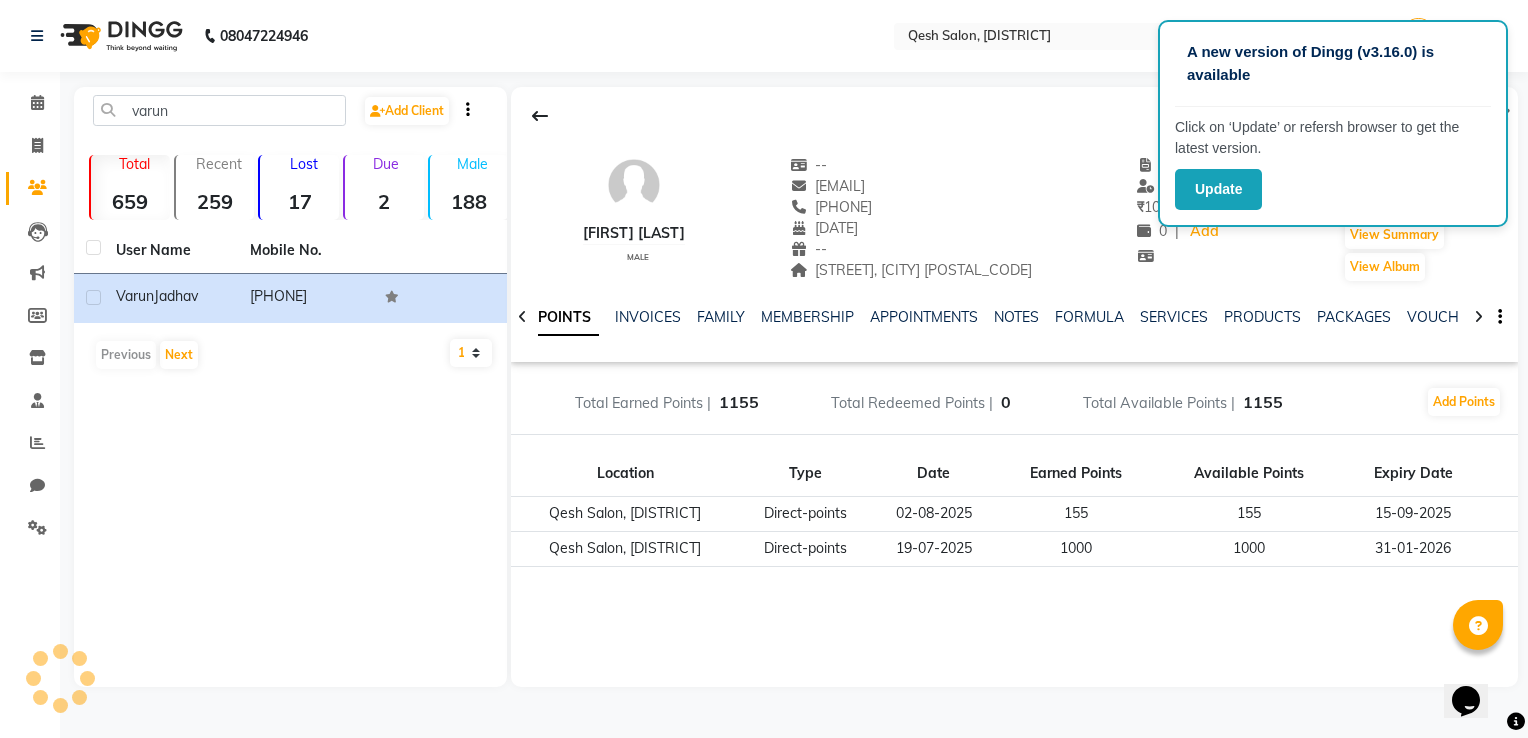 click 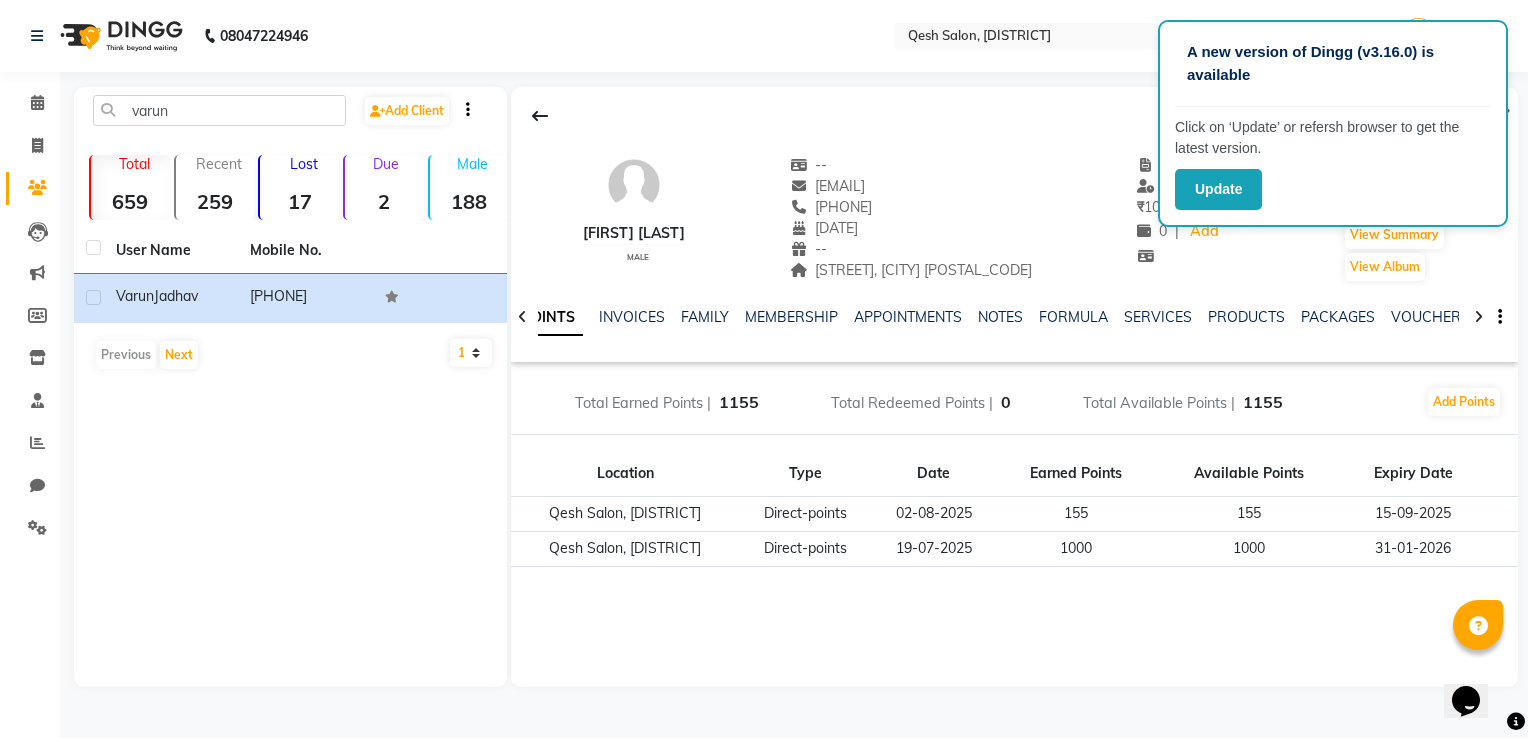 click 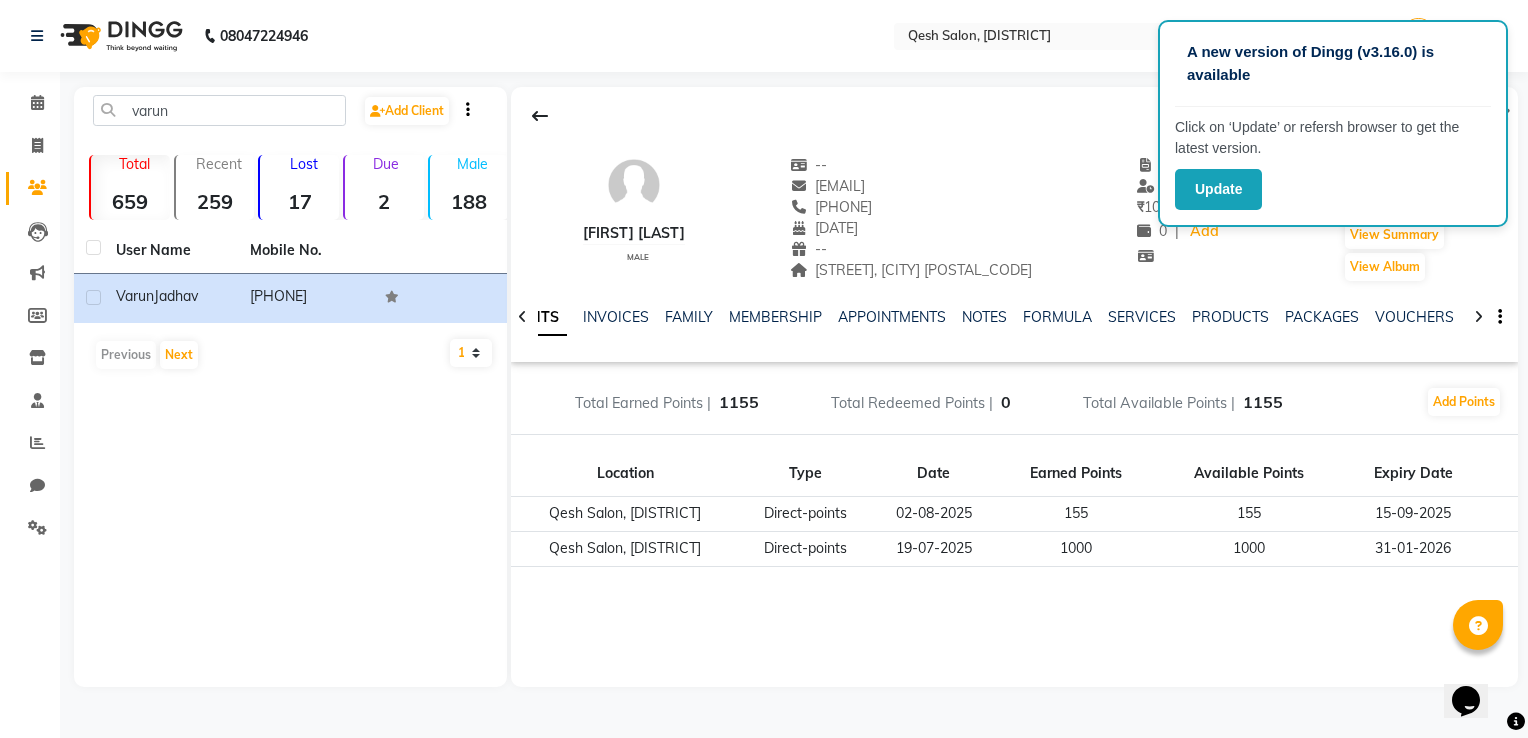 click 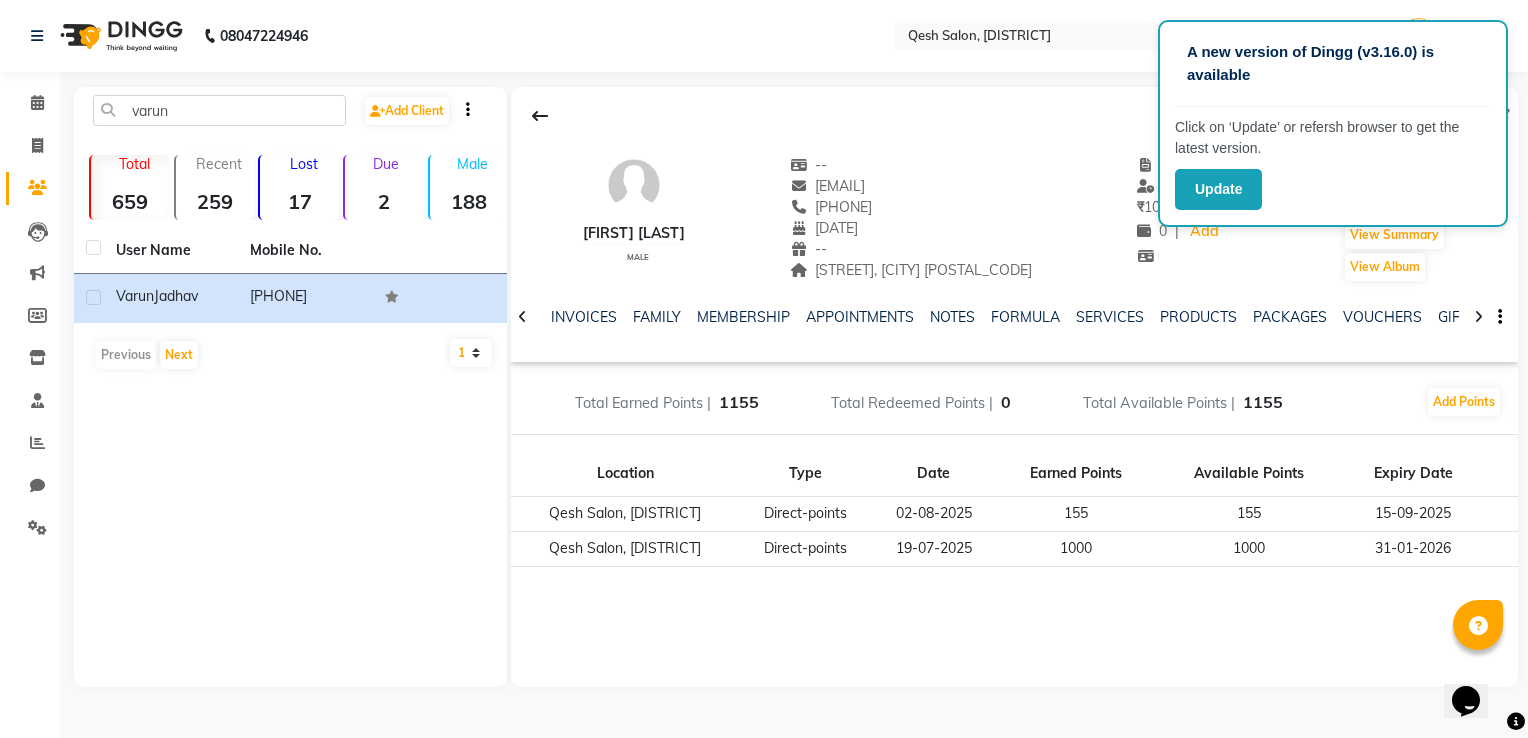click 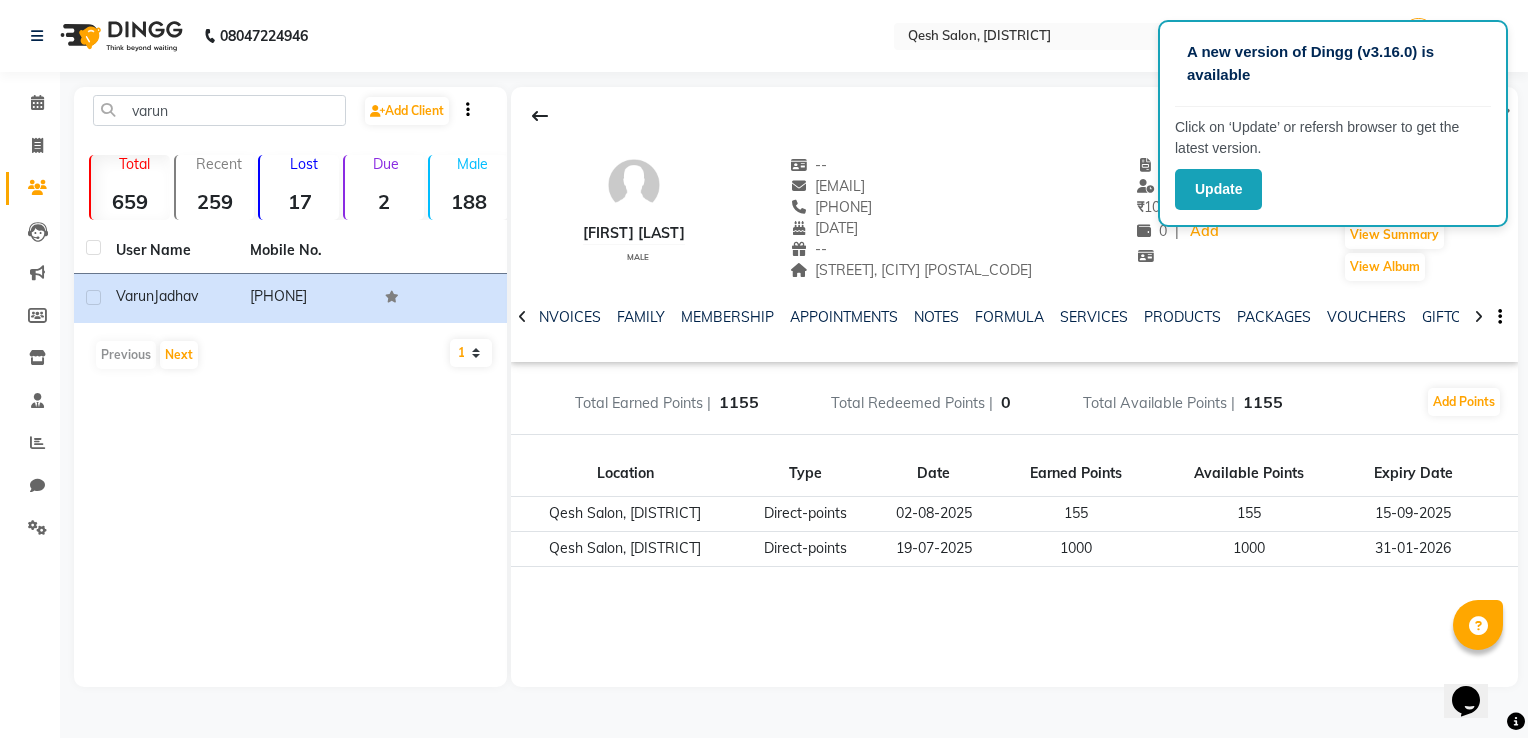 click 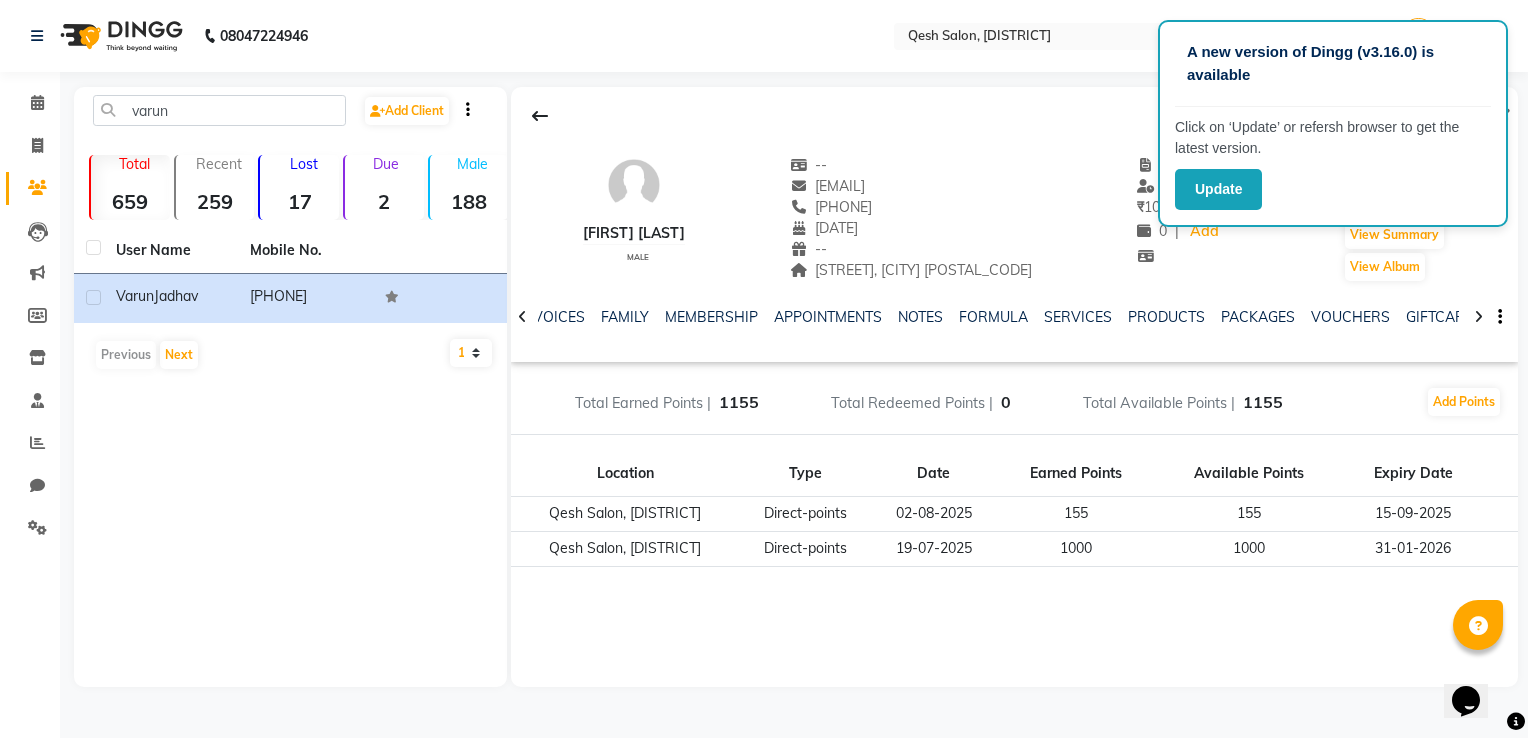 click 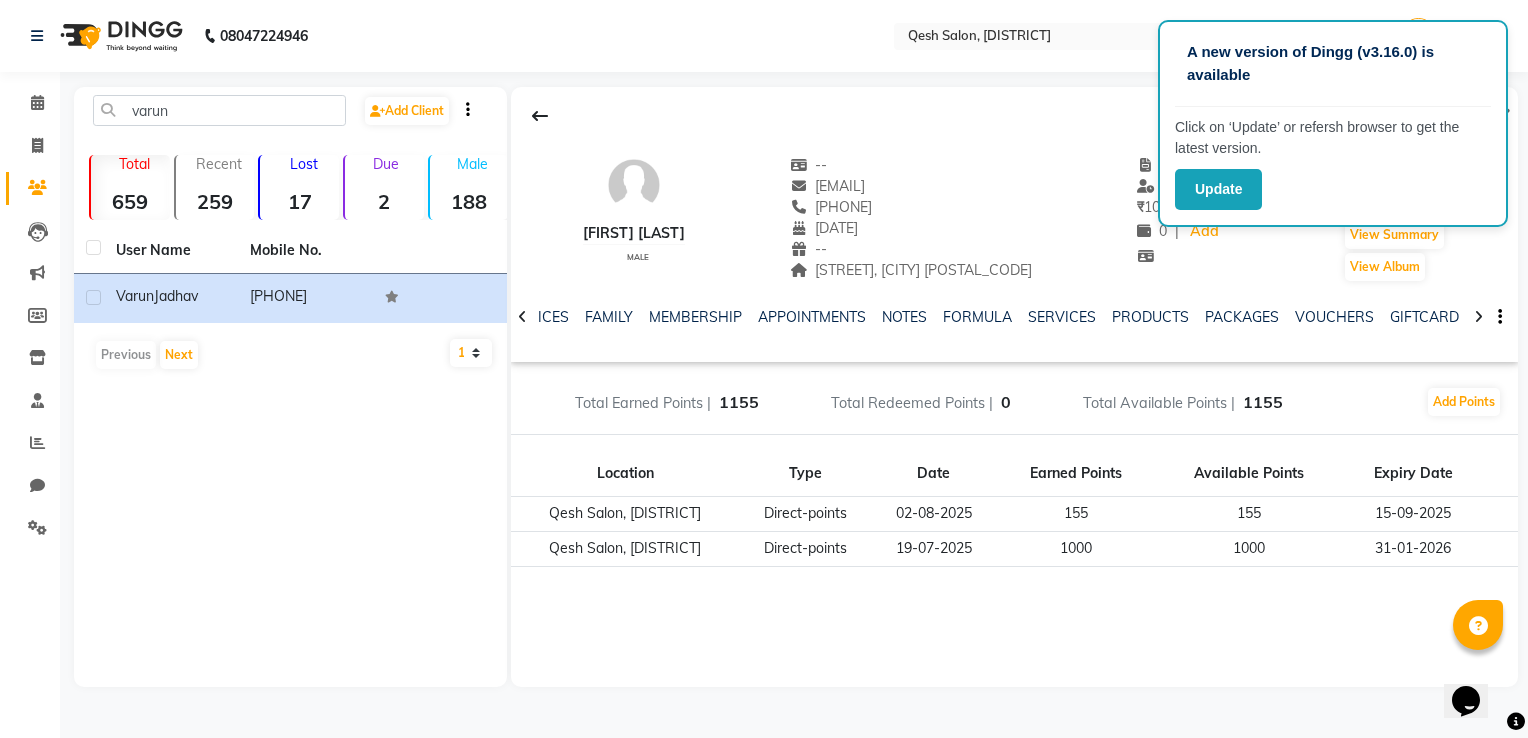 click 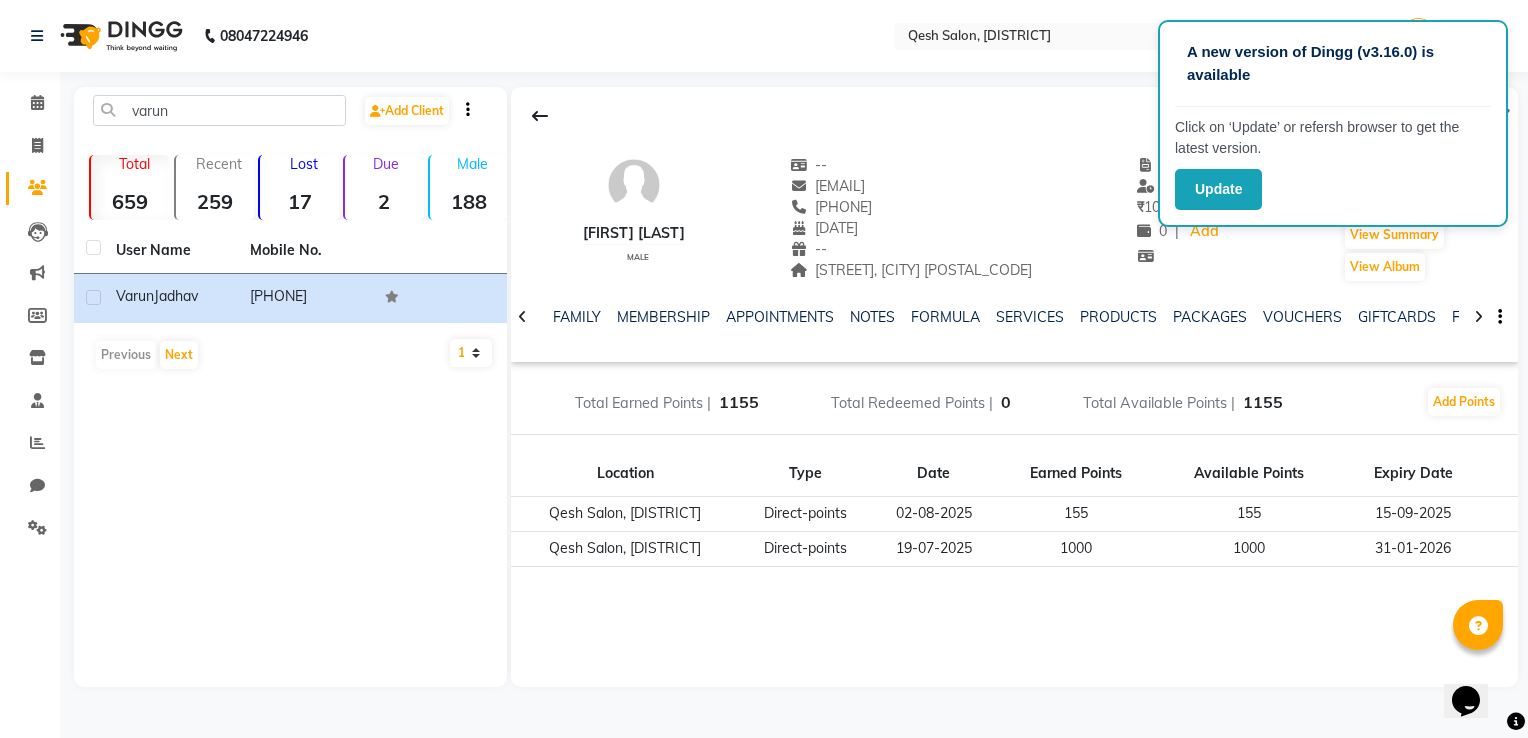 click 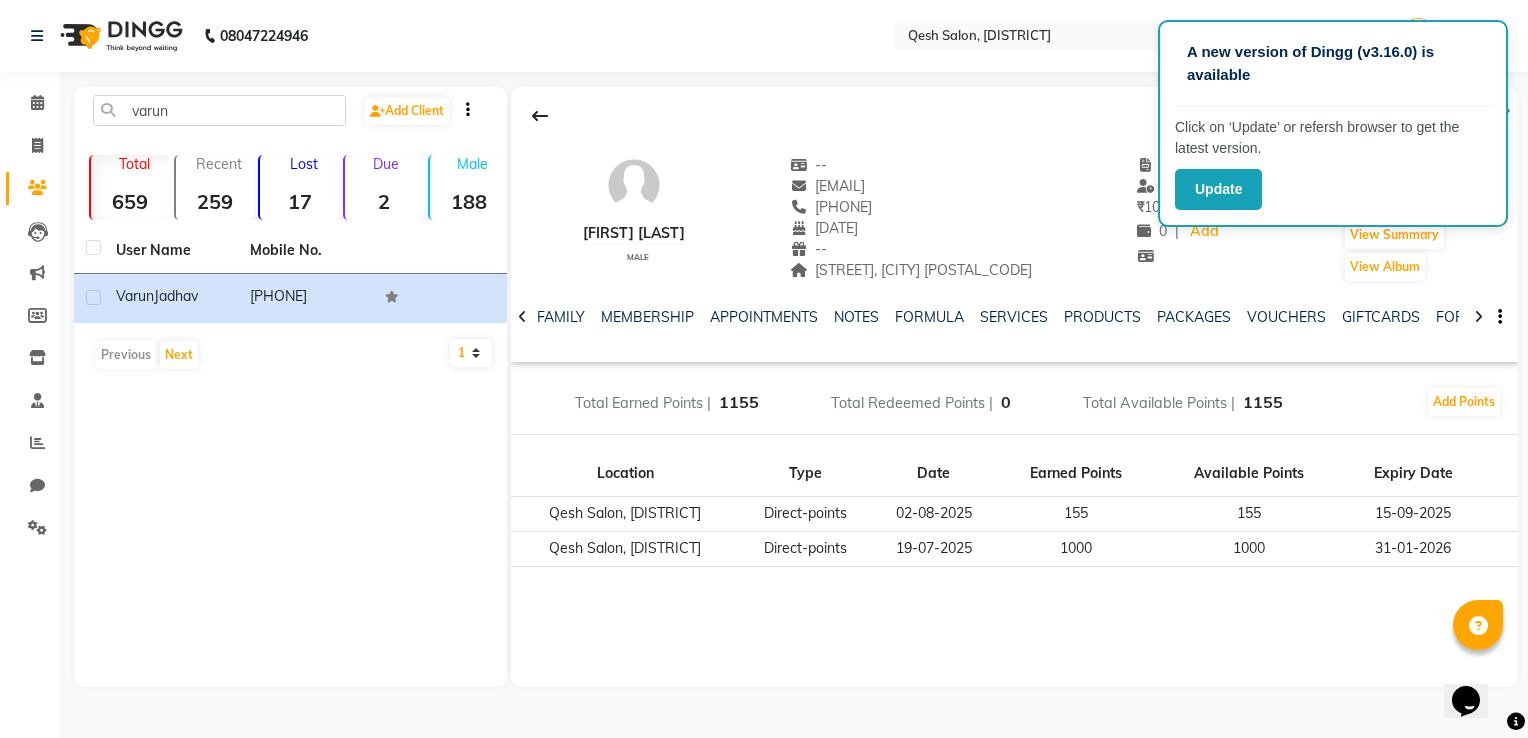 click 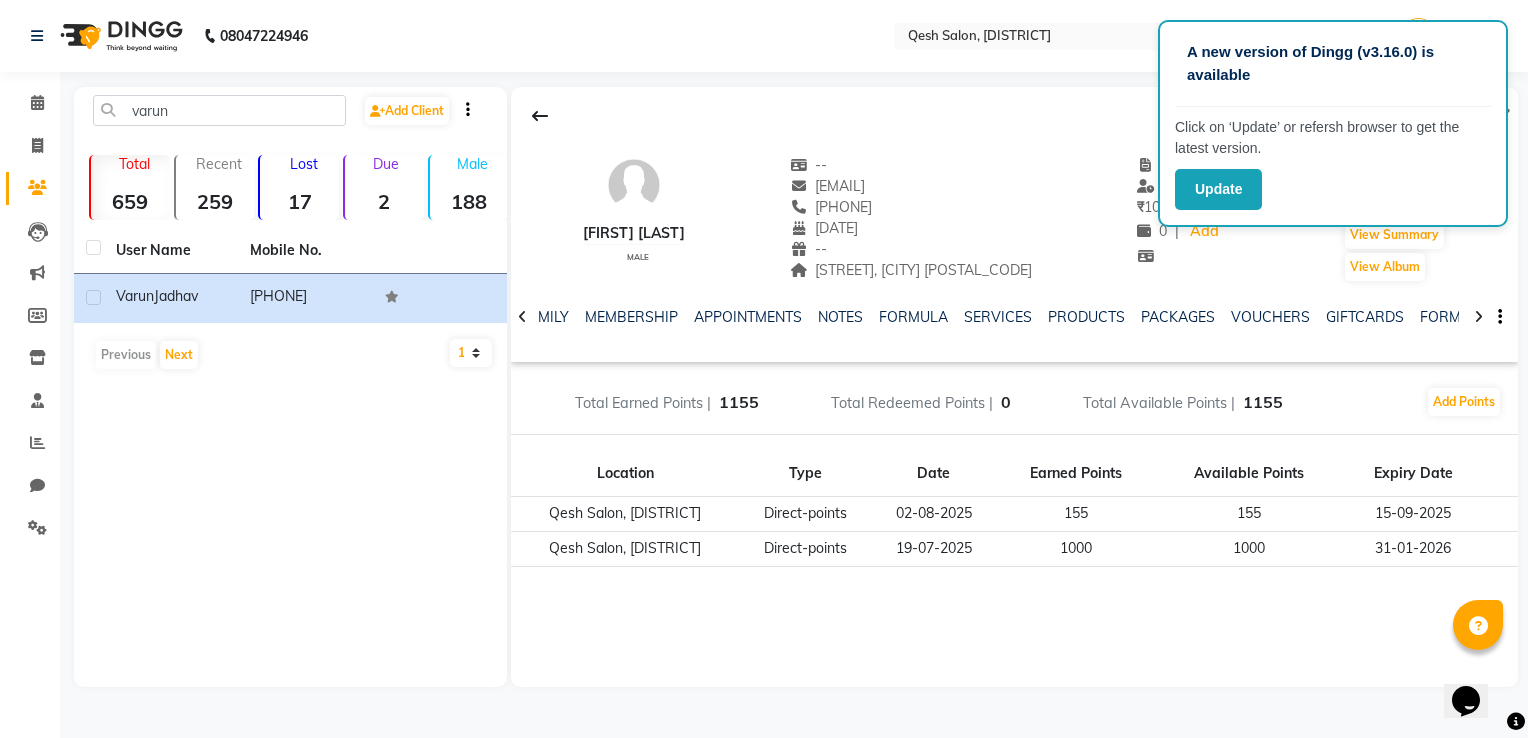 click 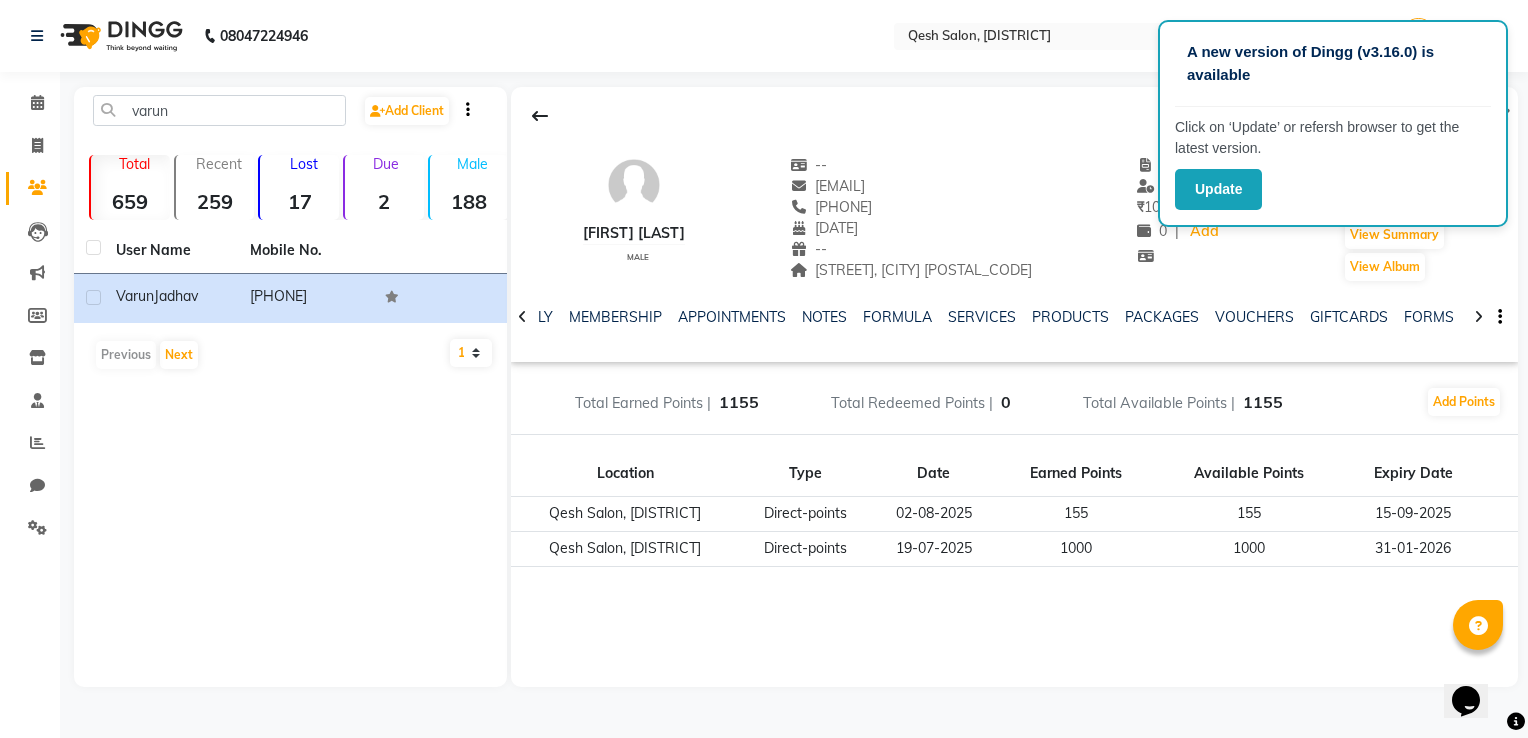 click 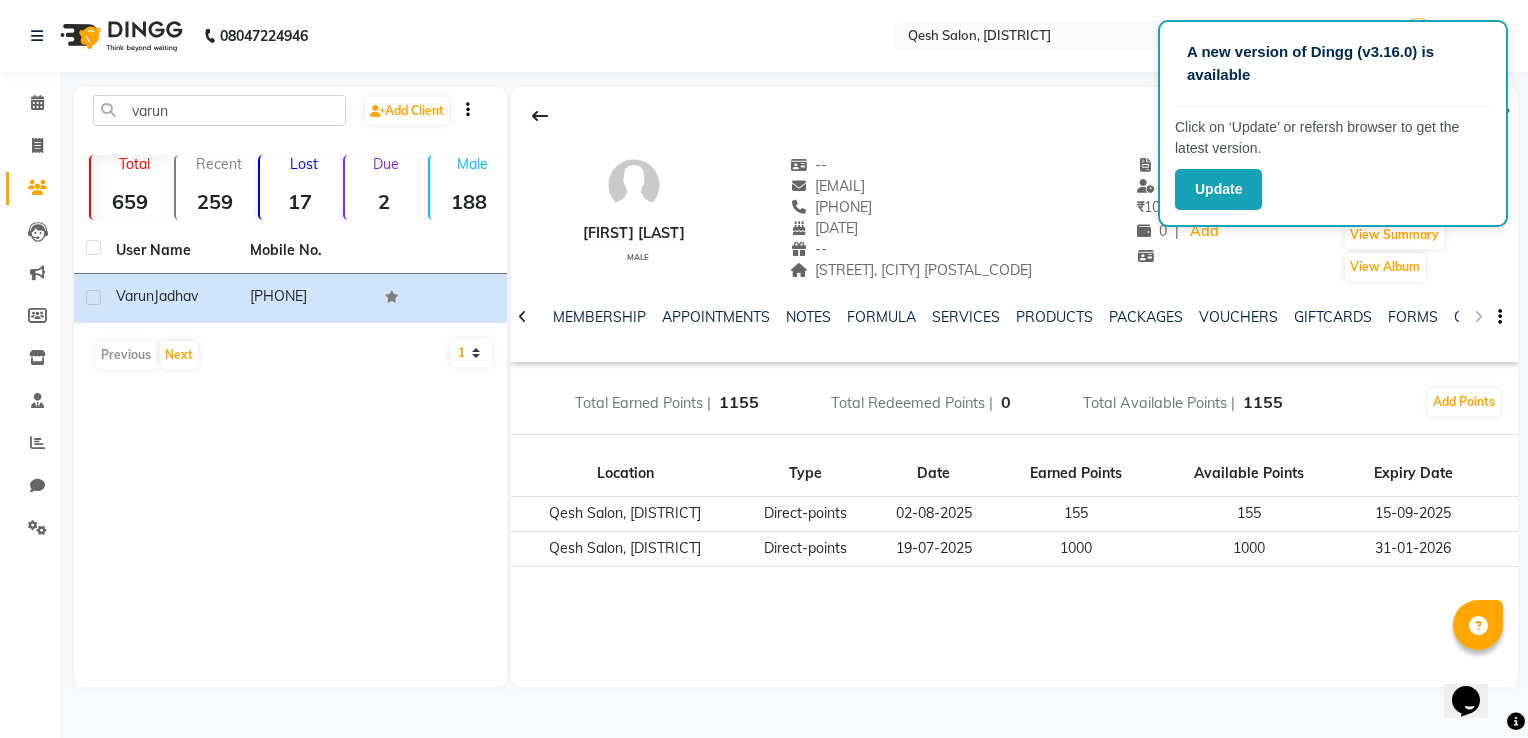 click on "POINTS INVOICES FAMILY MEMBERSHIP APPOINTMENTS NOTES FORMULA SERVICES PRODUCTS PACKAGES VOUCHERS GIFTCARDS FORMS CARDS WALLET" 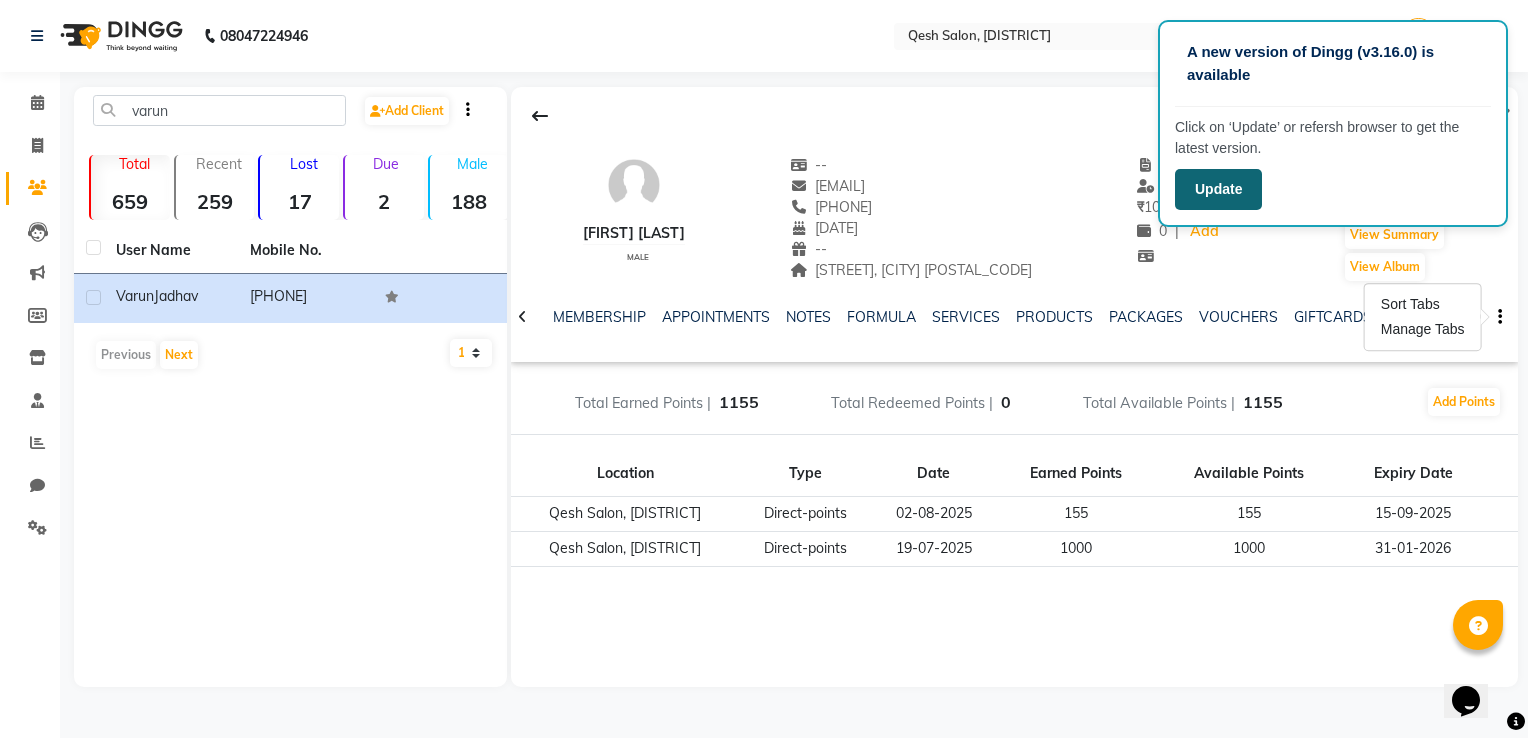click on "Update" 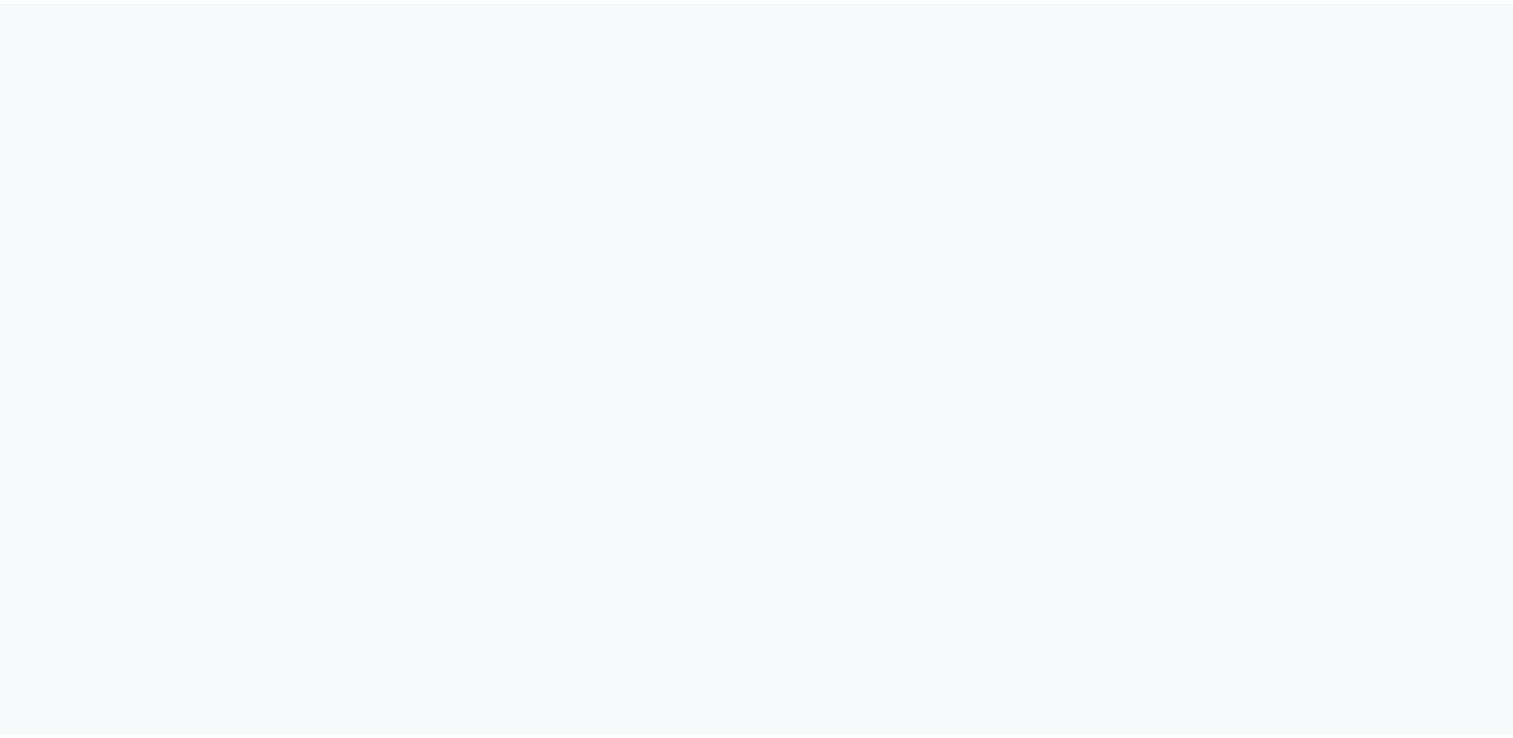 scroll, scrollTop: 0, scrollLeft: 0, axis: both 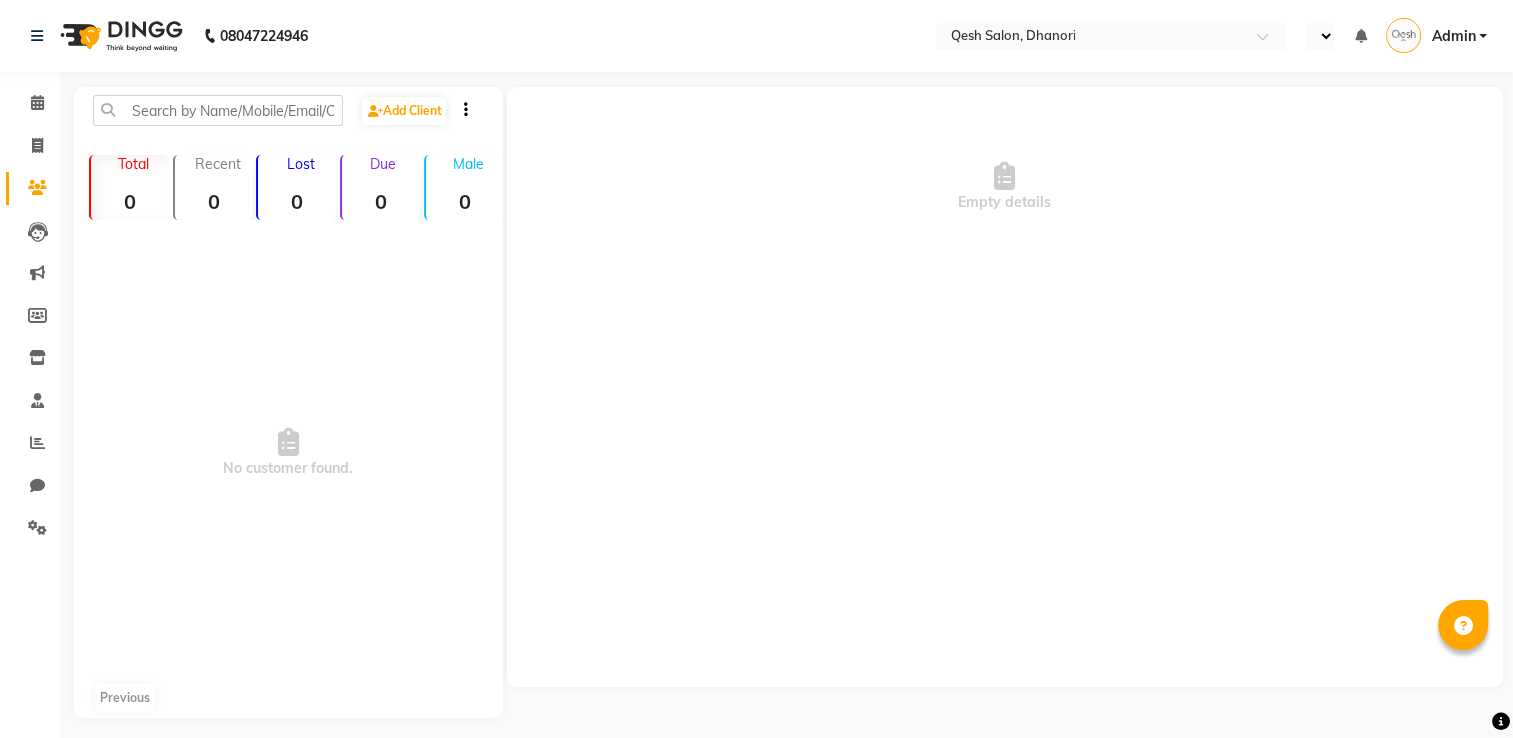 select on "en" 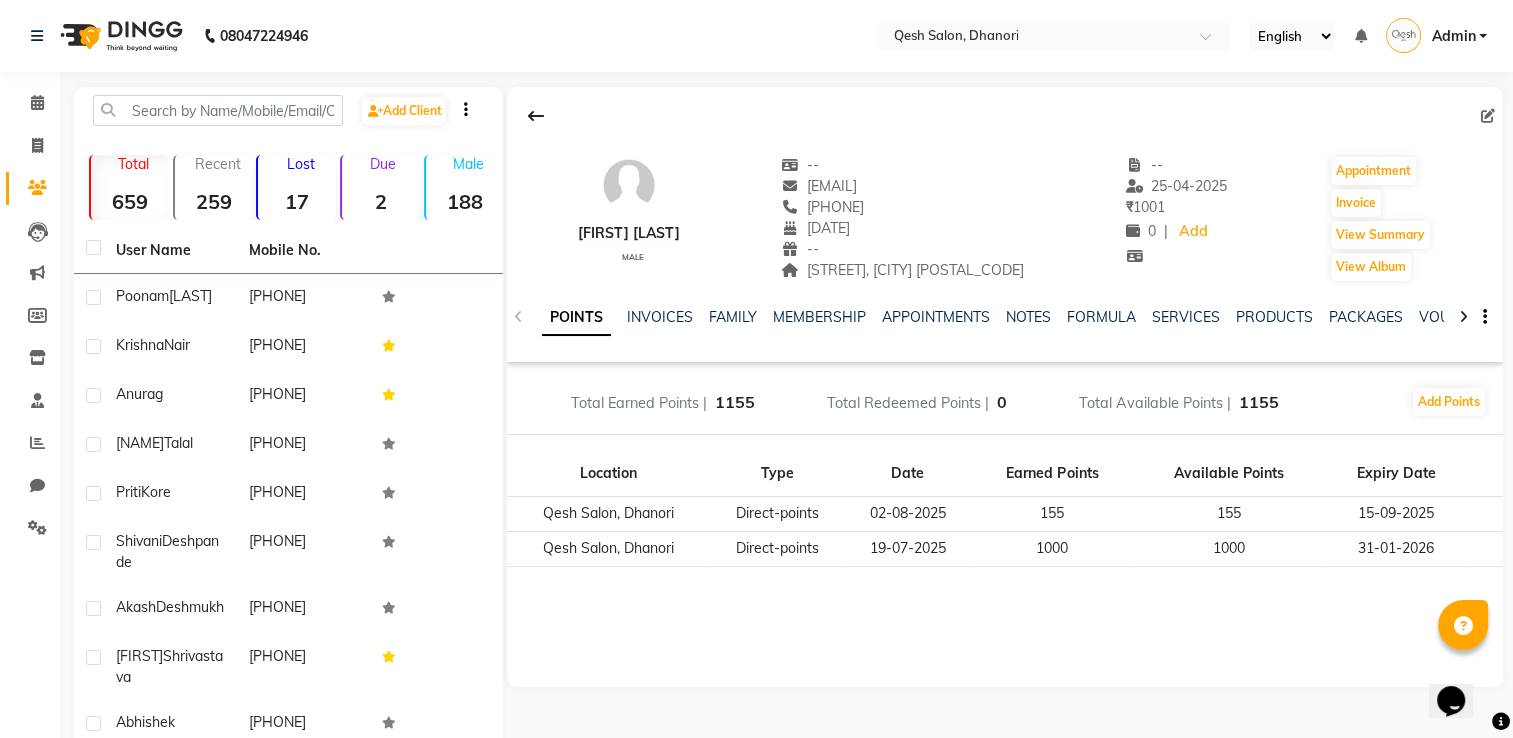 scroll, scrollTop: 0, scrollLeft: 0, axis: both 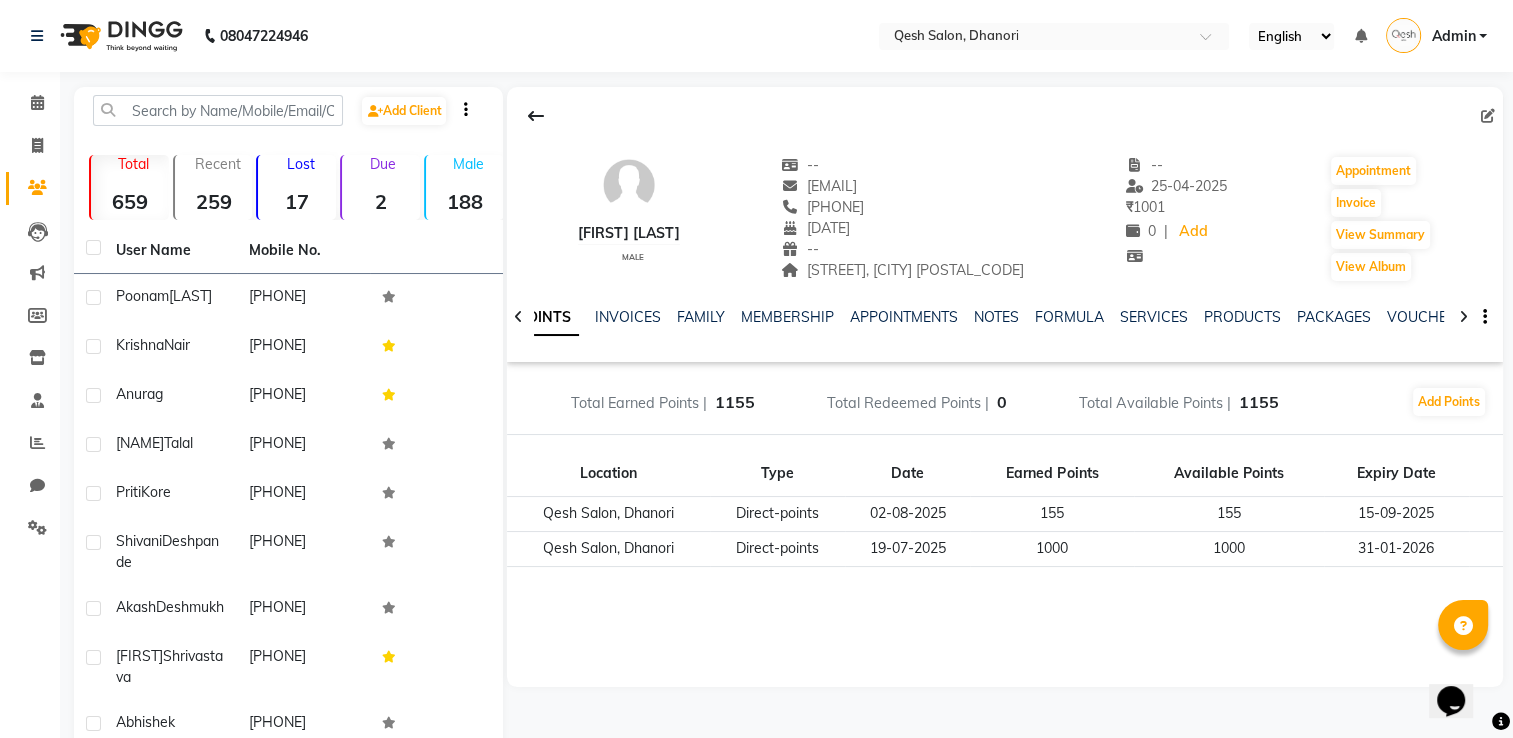 click 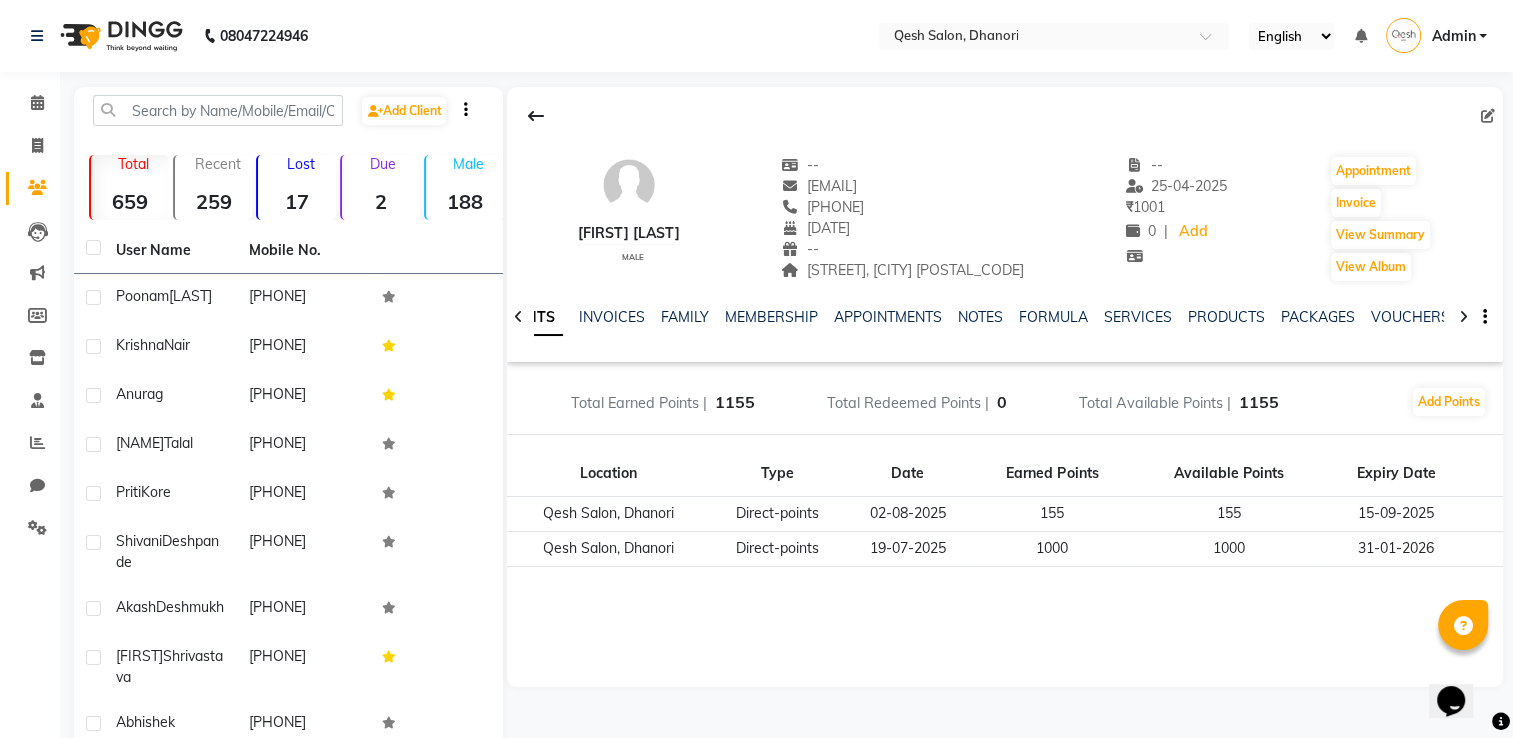 click 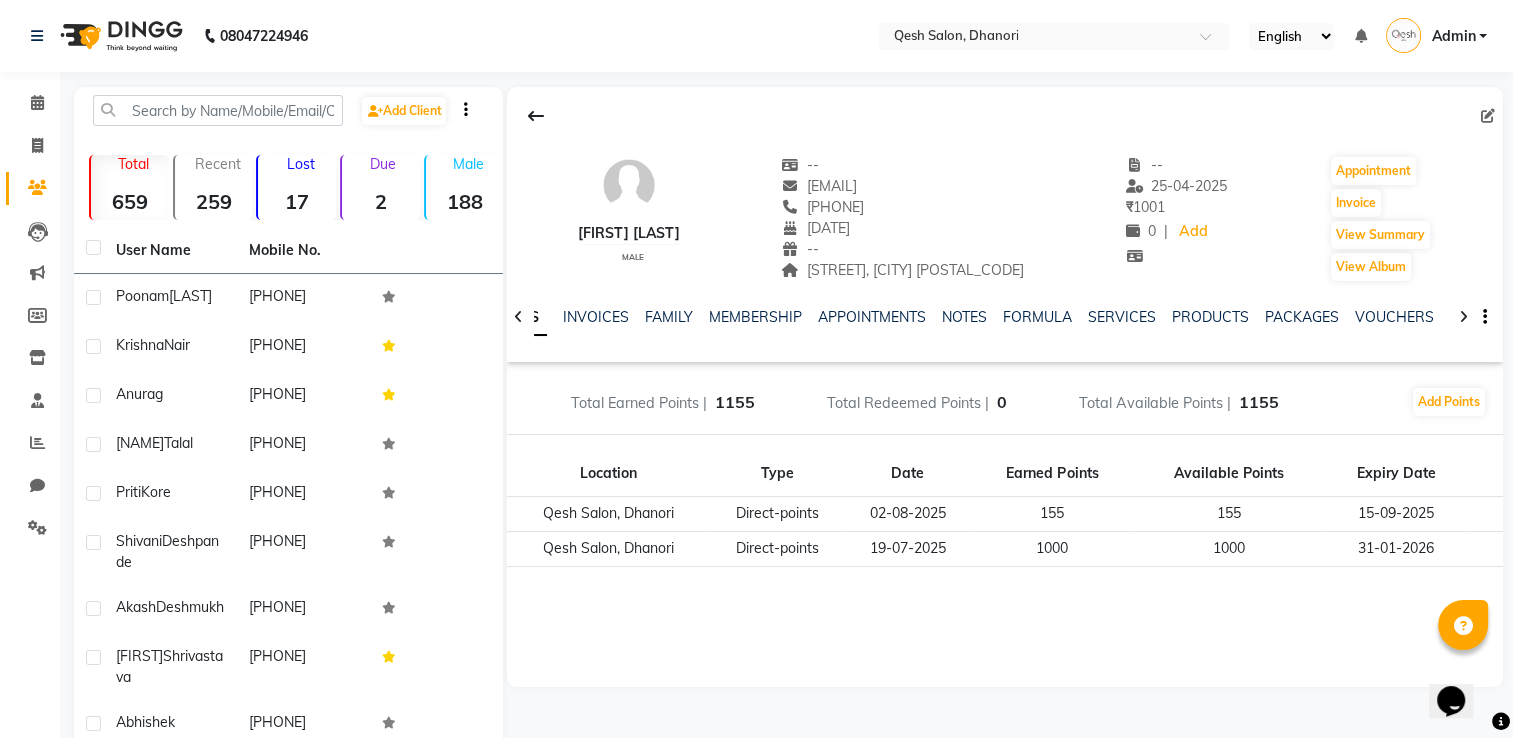 click 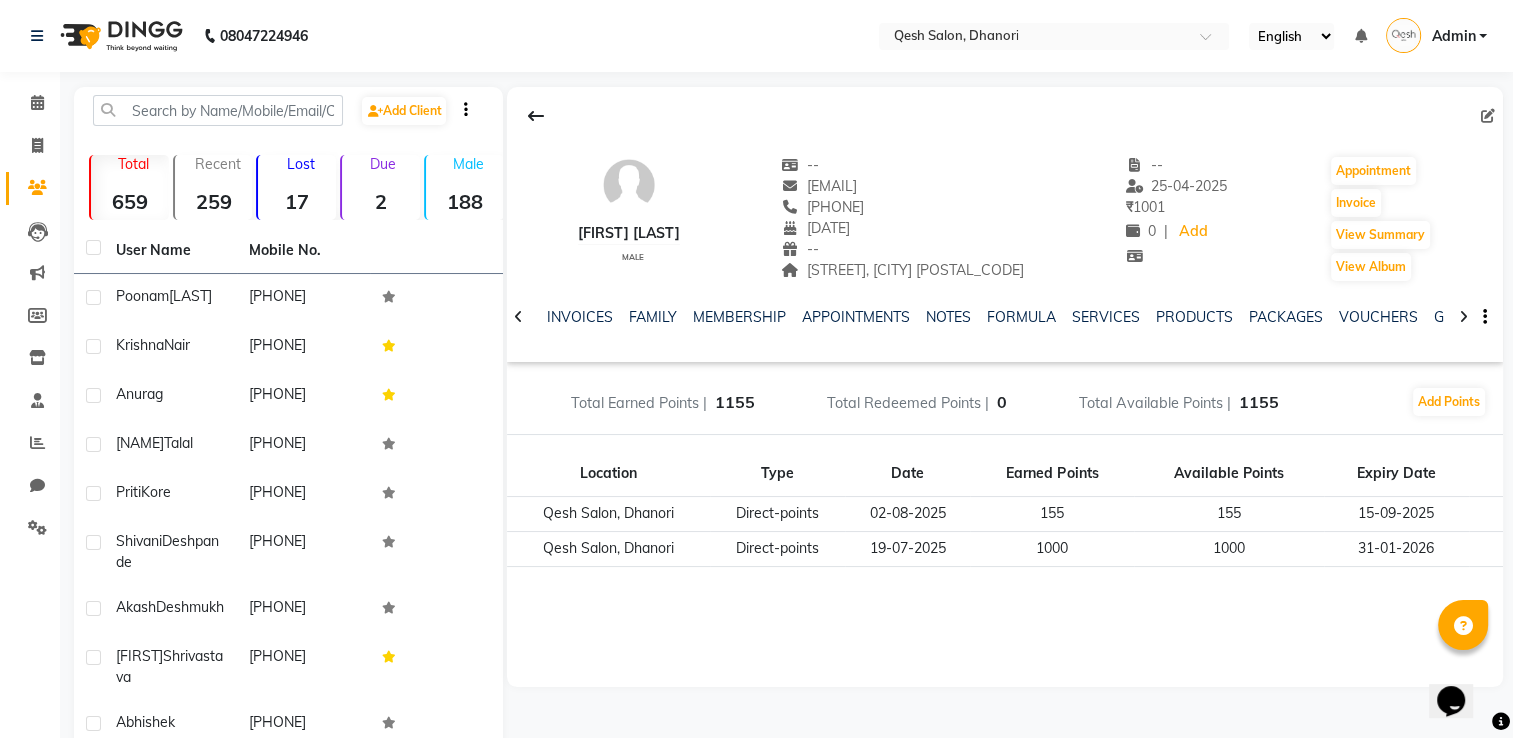 click 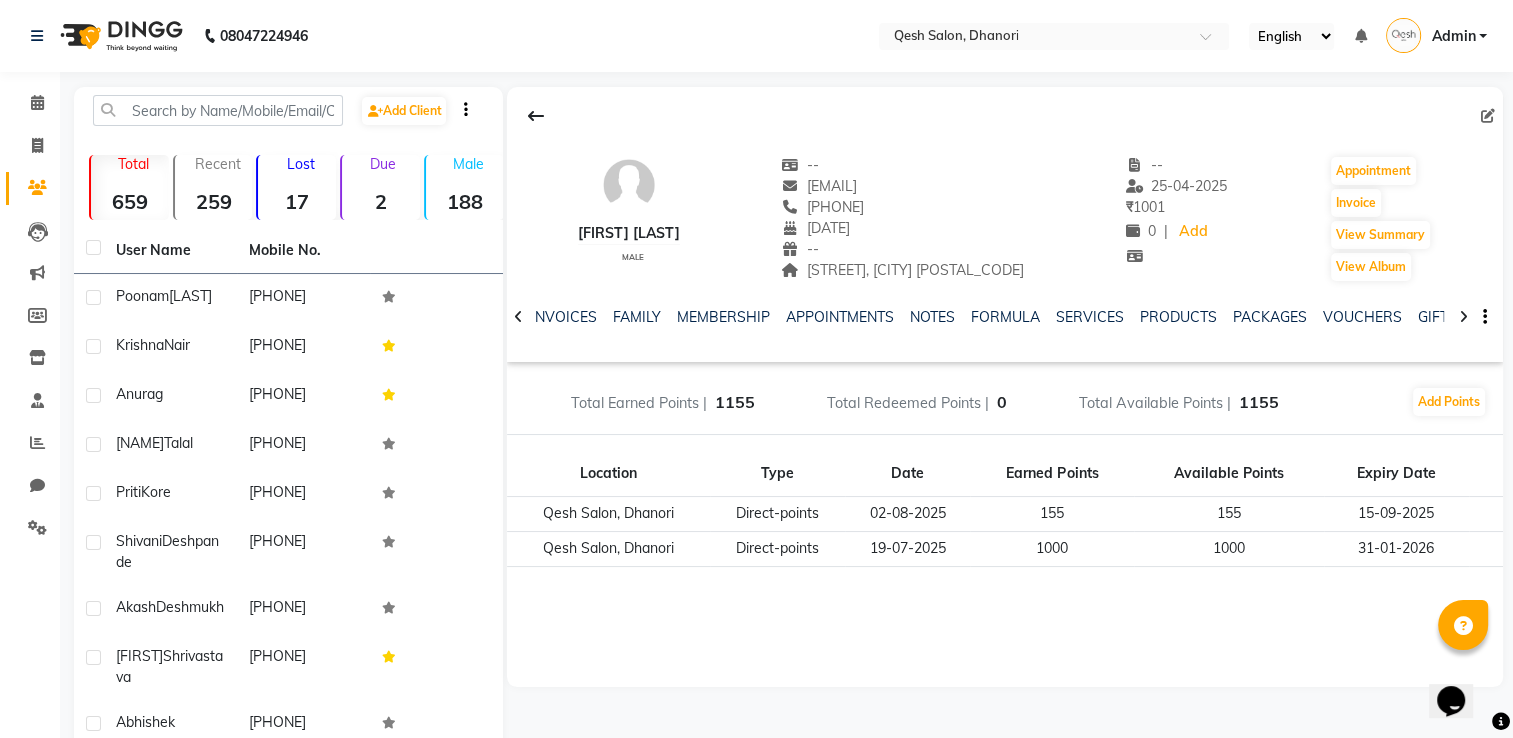 click 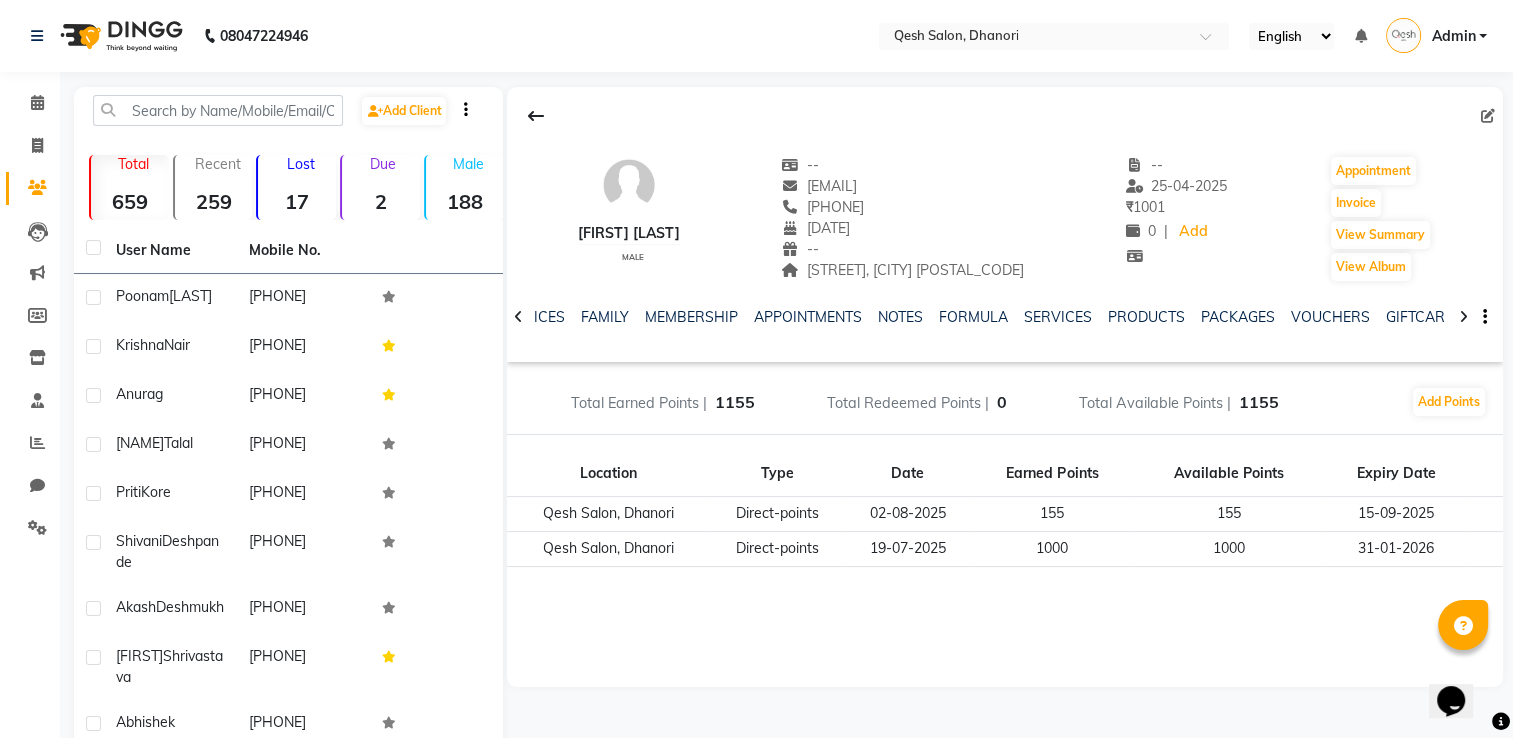 click 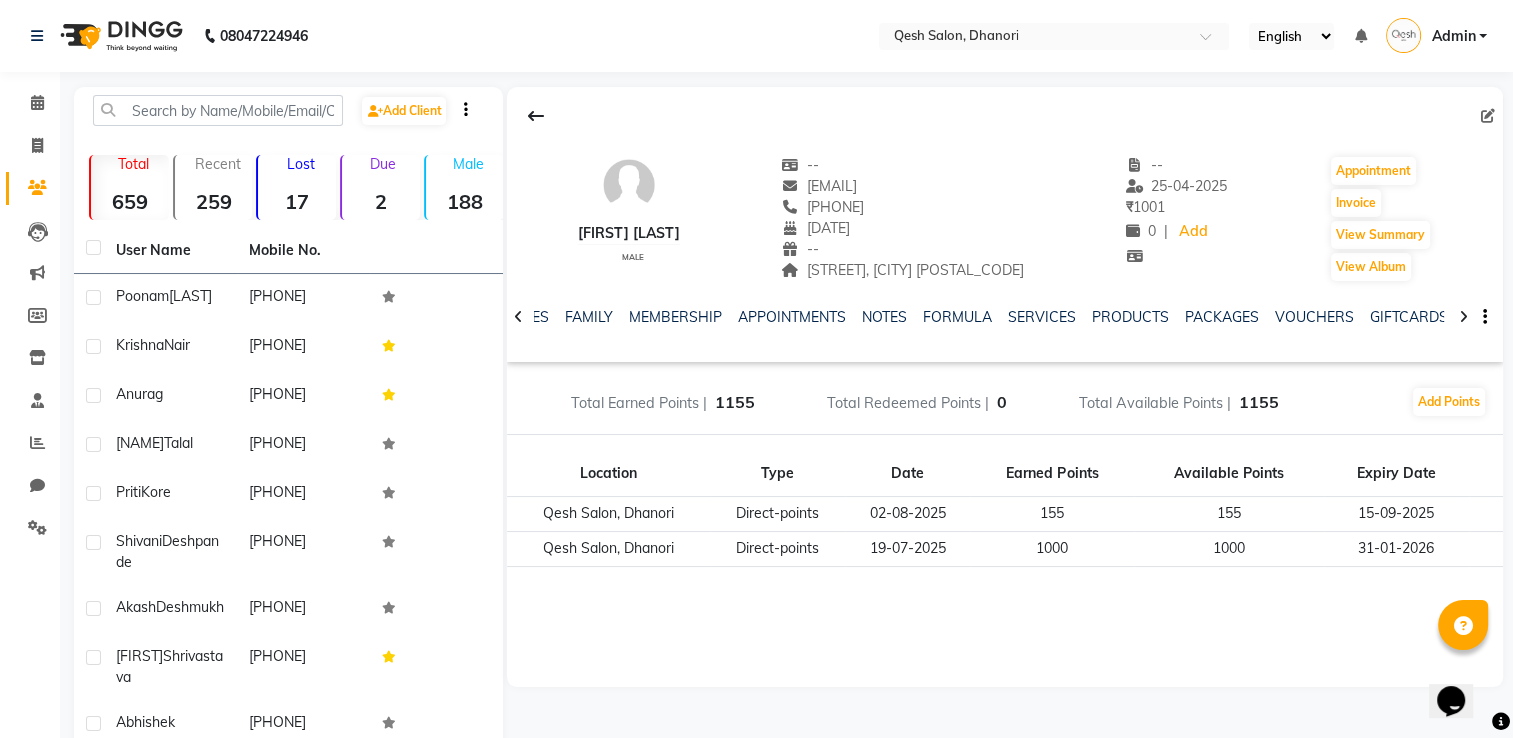 click 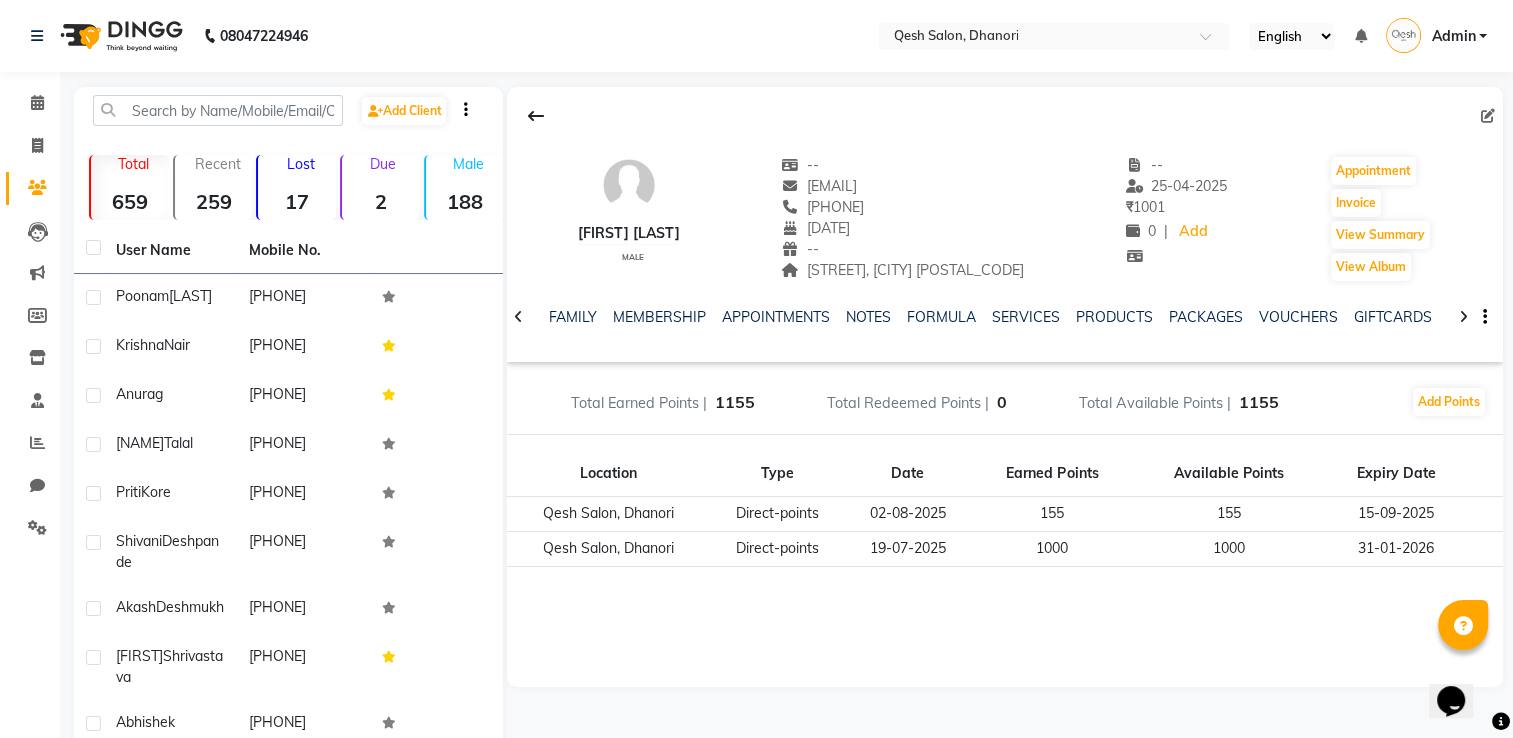 click 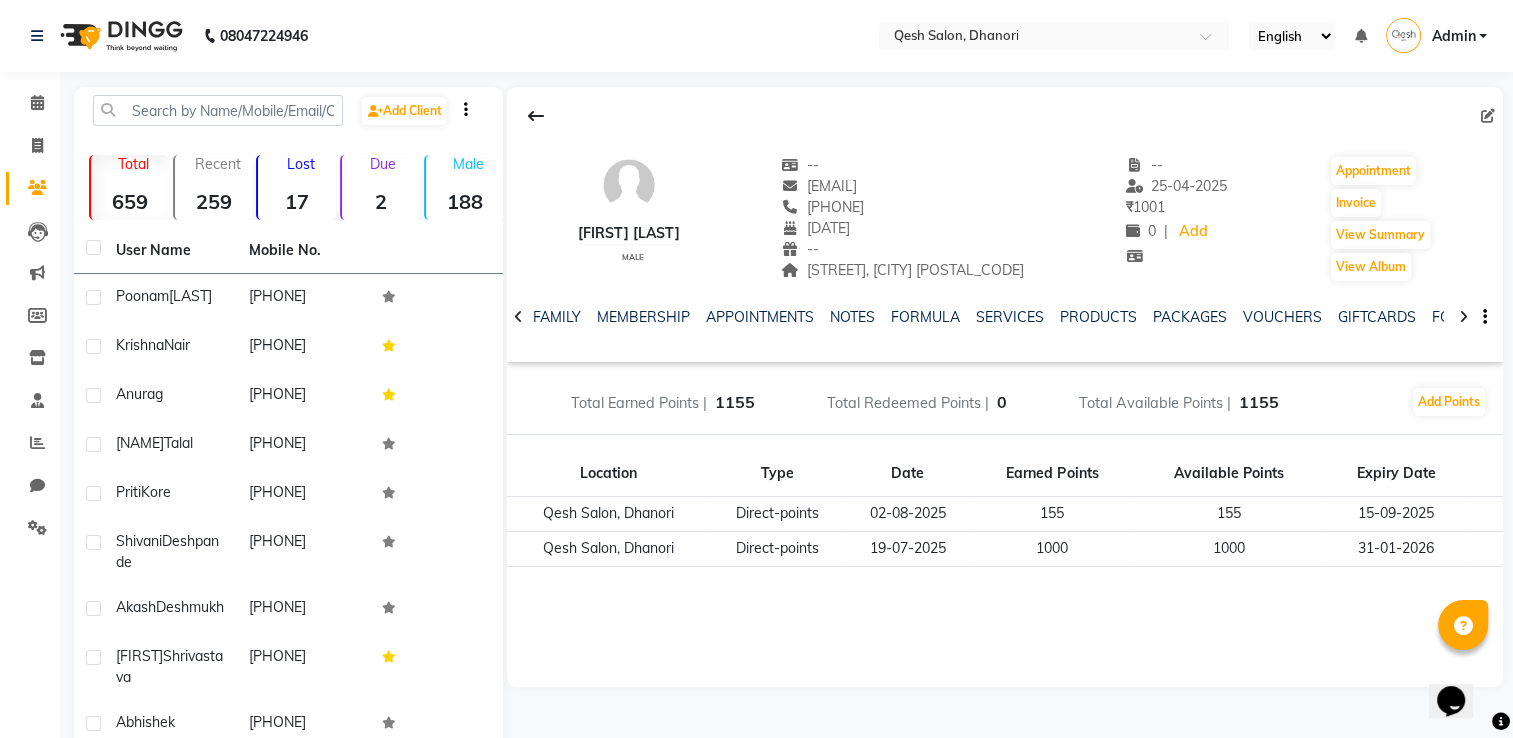 click 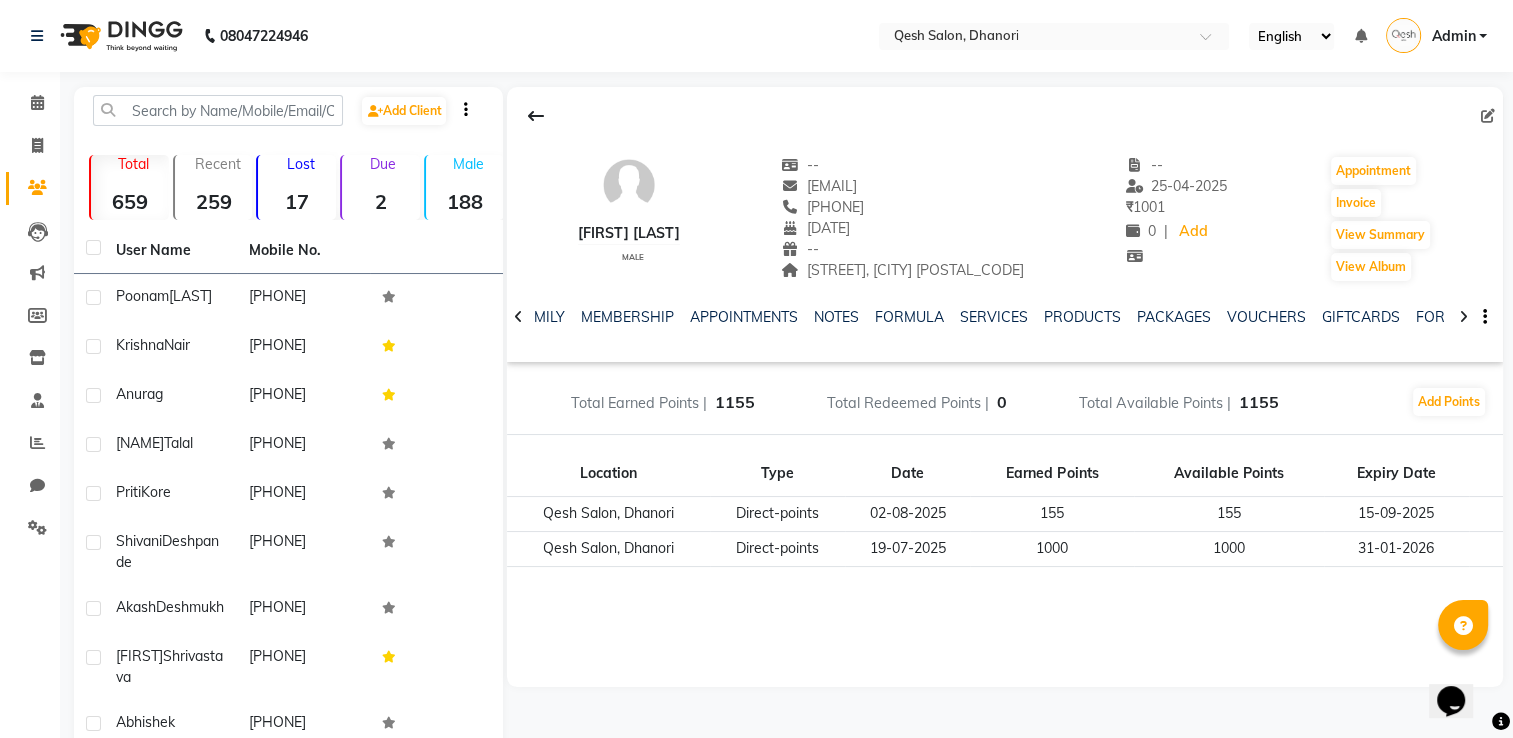 click 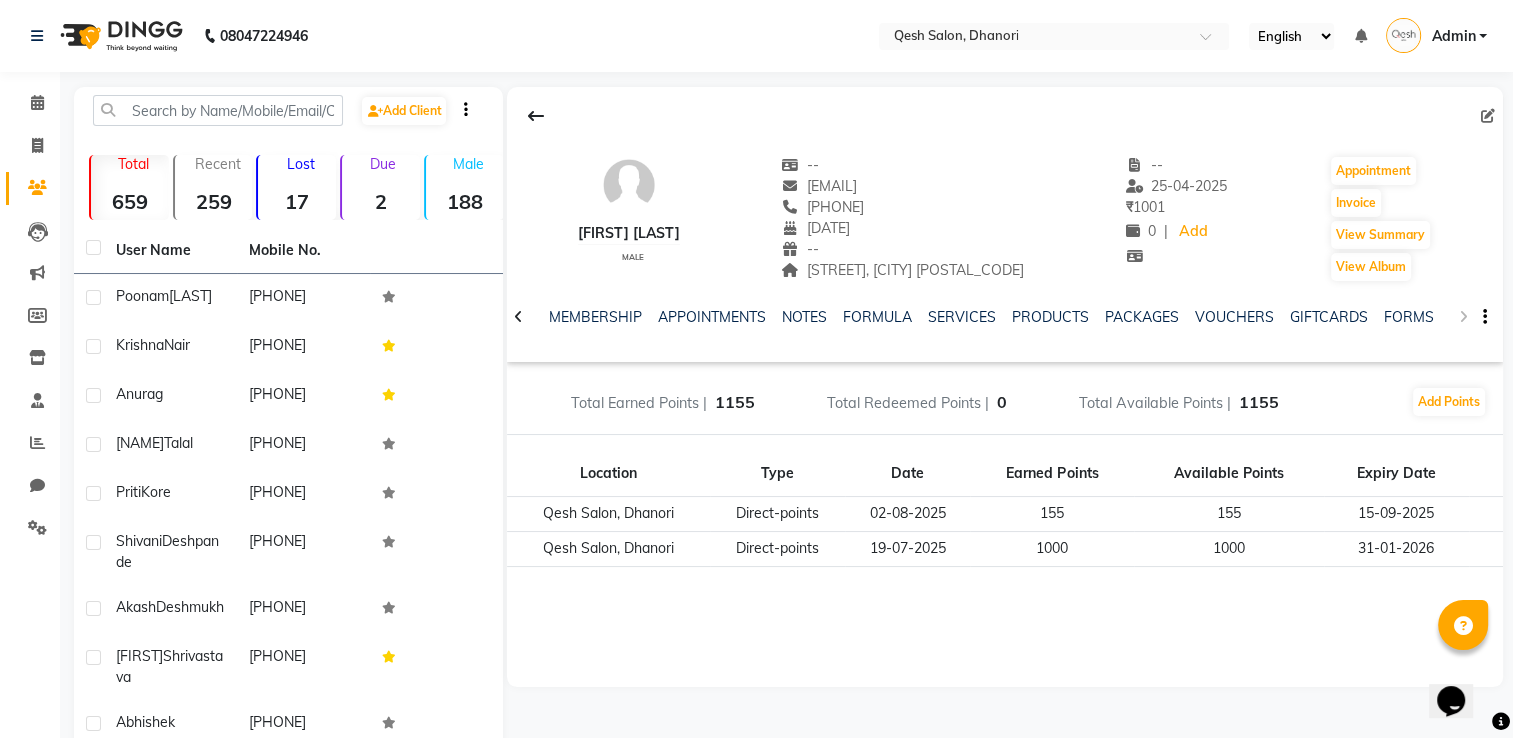 click on "POINTS INVOICES FAMILY MEMBERSHIP APPOINTMENTS NOTES FORMULA SERVICES PRODUCTS PACKAGES VOUCHERS GIFTCARDS FORMS CARDS WALLET" 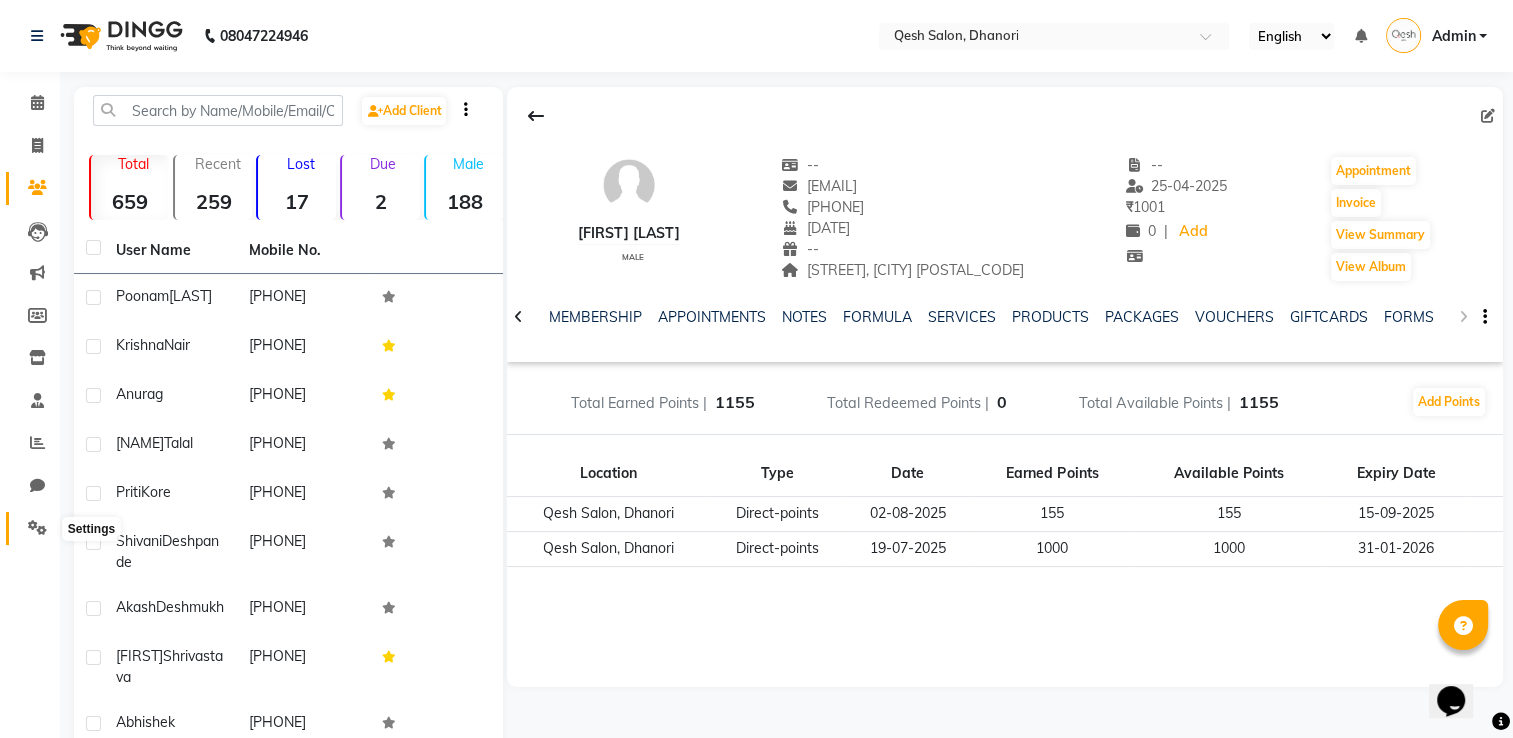 click 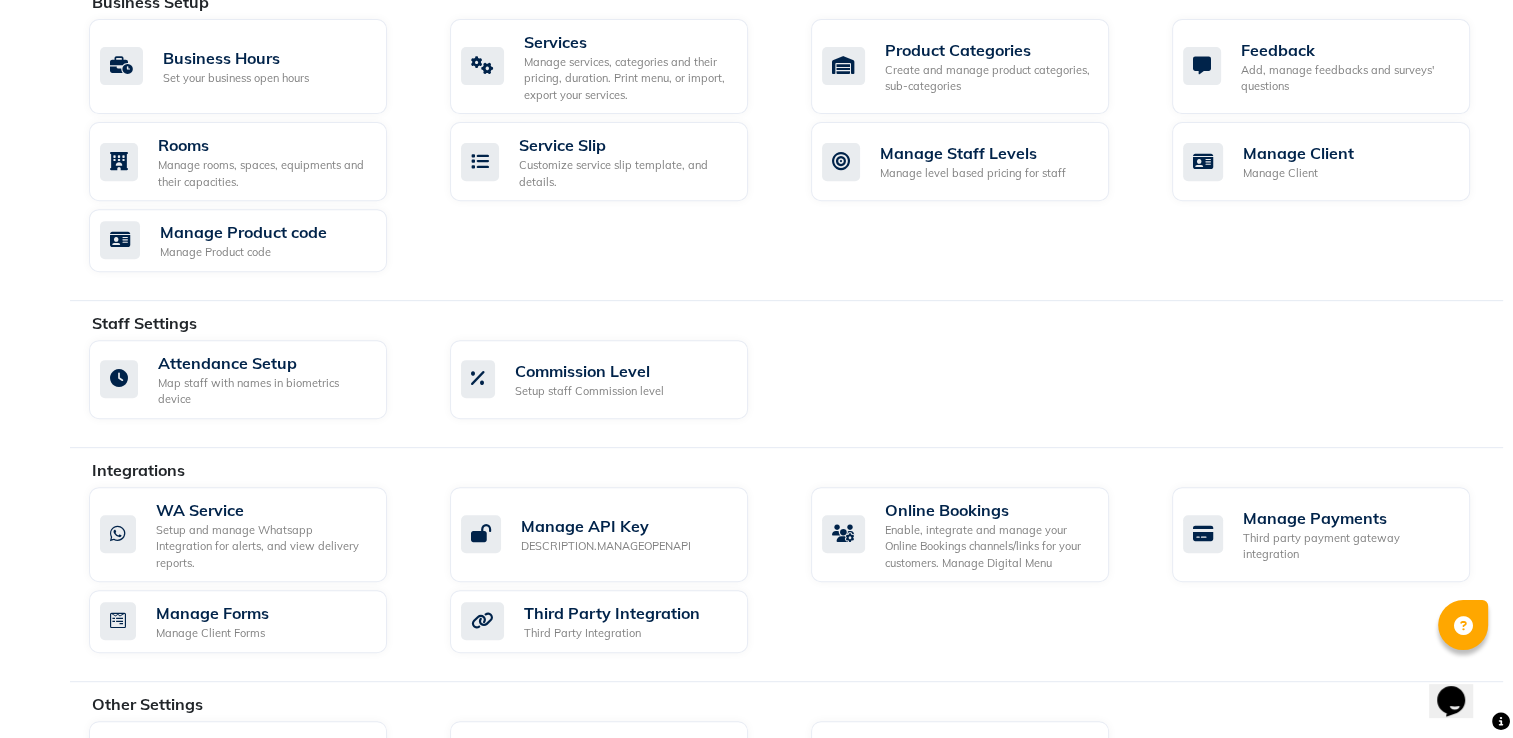 scroll, scrollTop: 900, scrollLeft: 0, axis: vertical 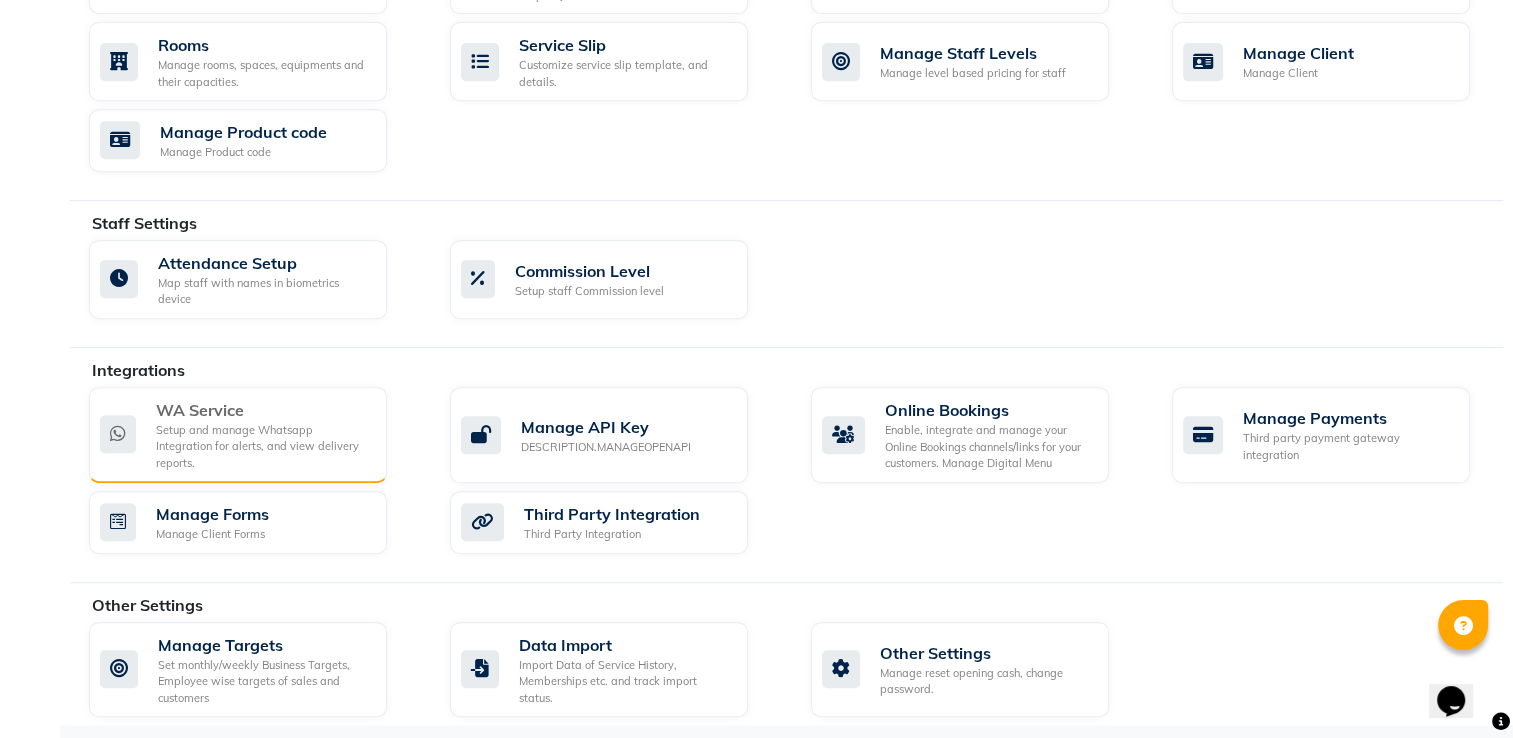 click on "WA Service" 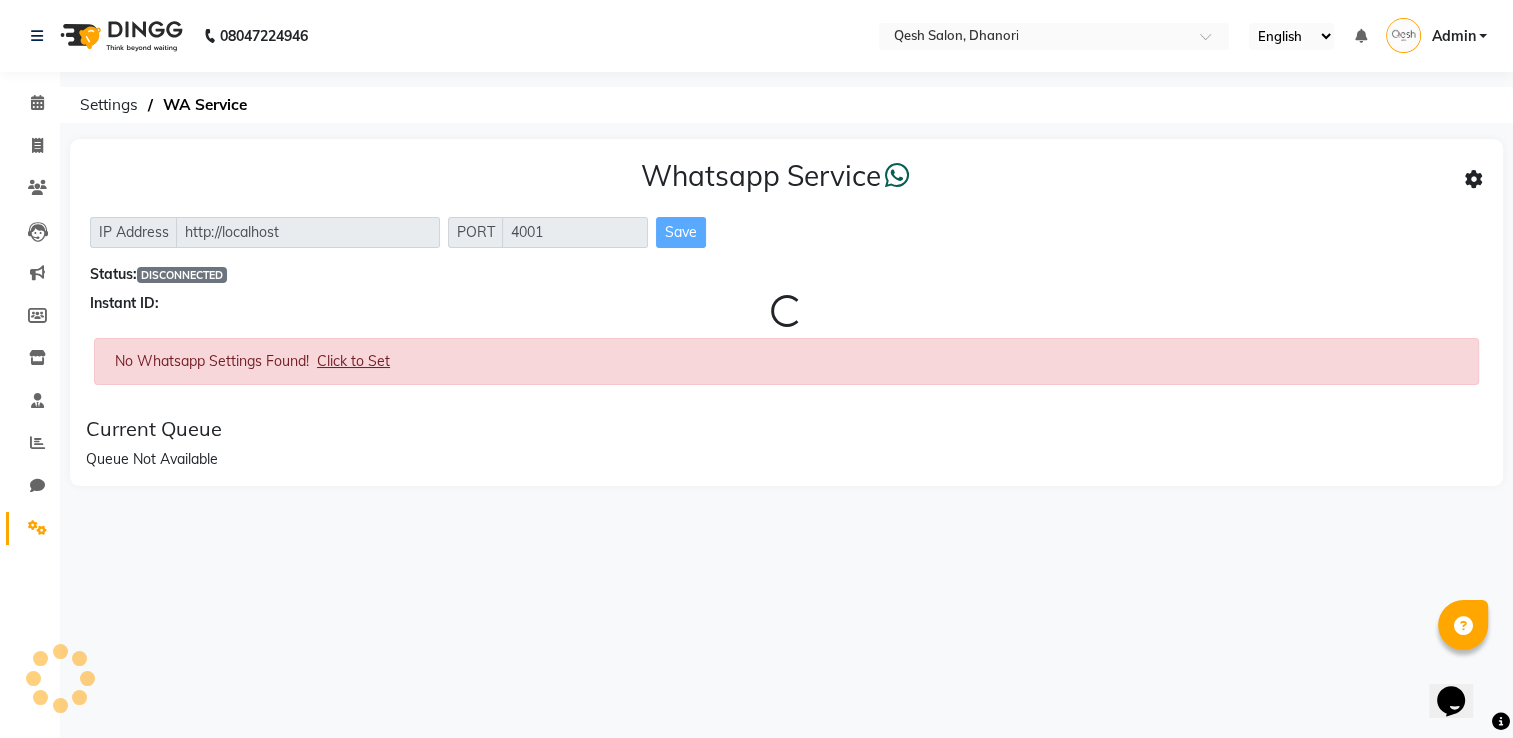 scroll, scrollTop: 0, scrollLeft: 0, axis: both 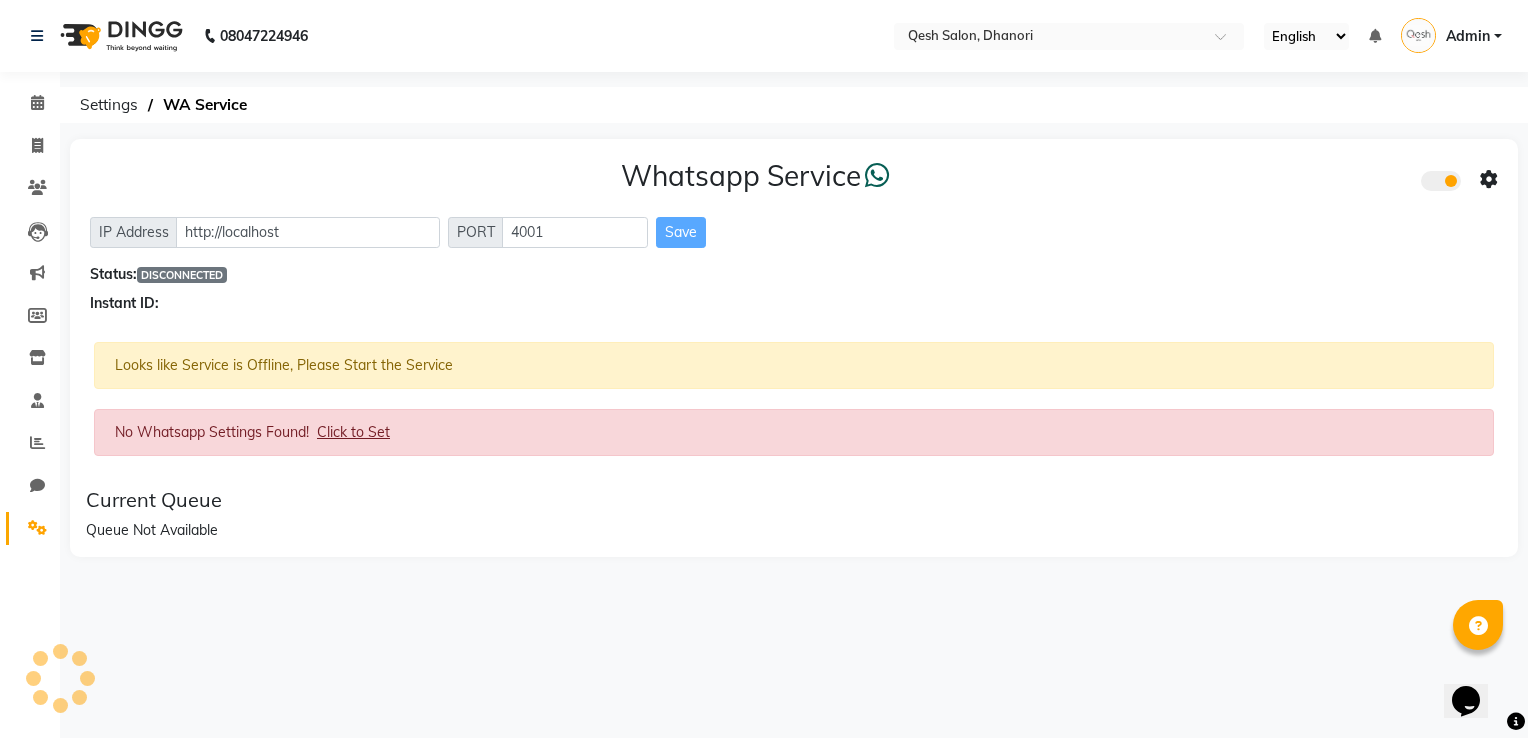 click 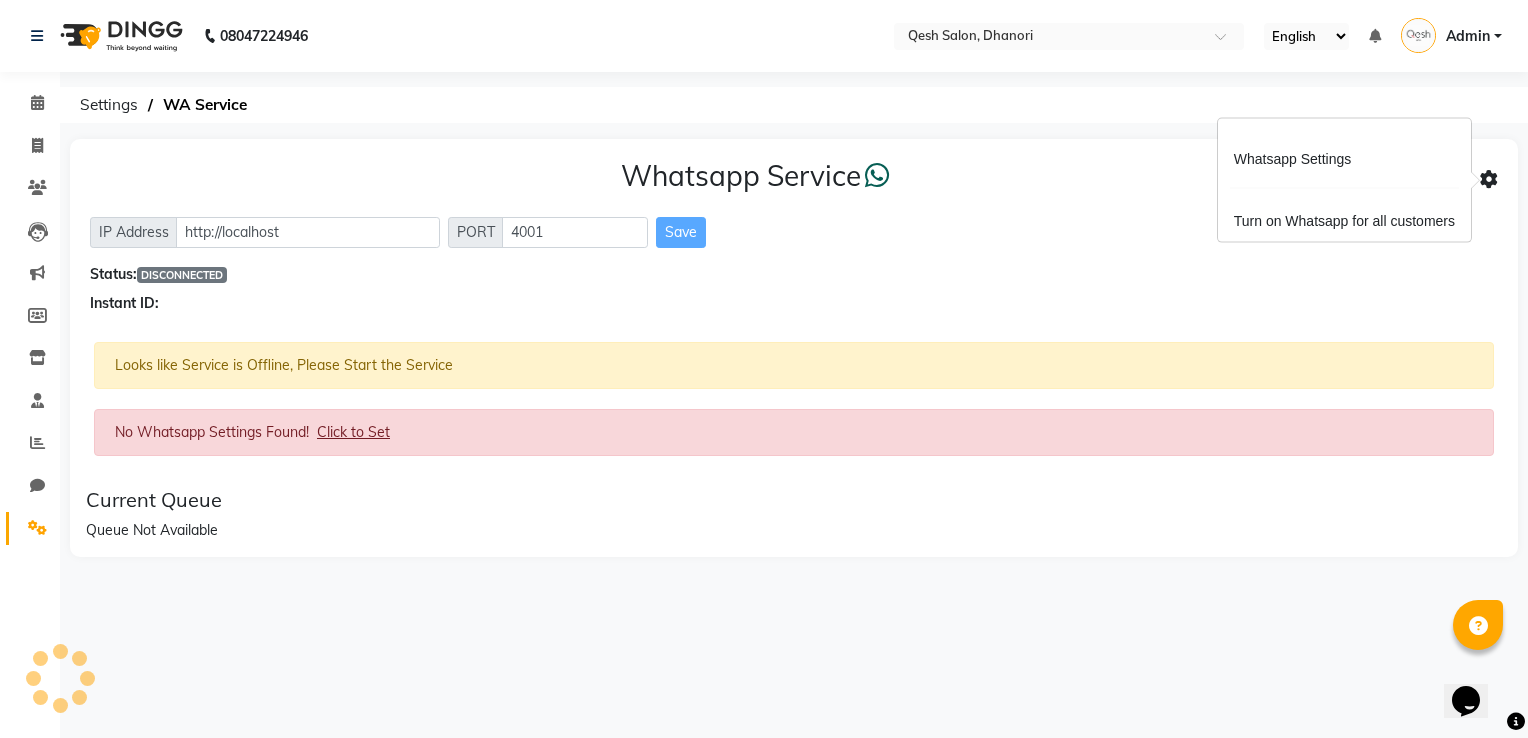 click on "Whatsapp Settings  Turn on Whatsapp for all customers" at bounding box center (1344, 180) 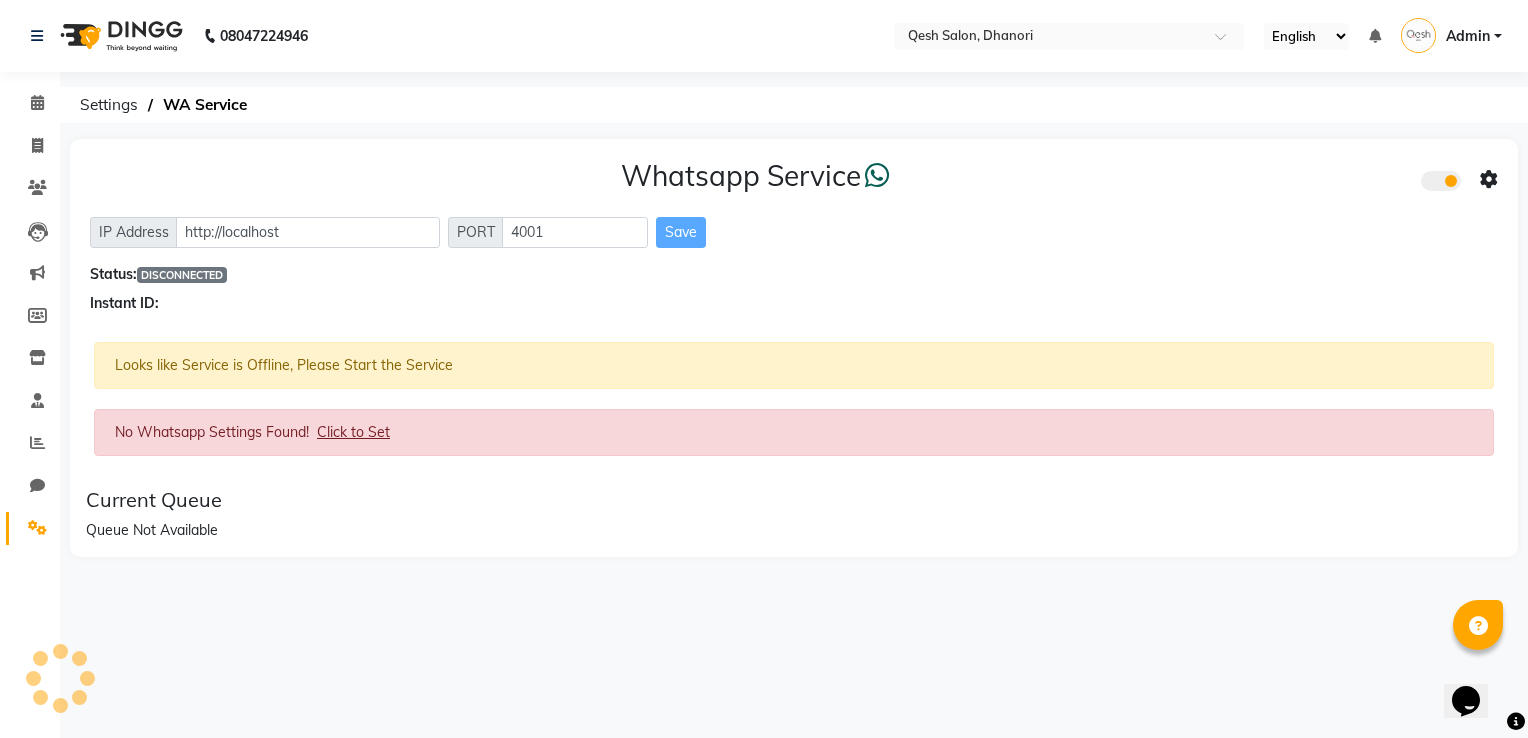 click on "Whatsapp Service  IP Address http://localhost PORT 4001 Save Status:  DISCONNECTED Instant ID:" 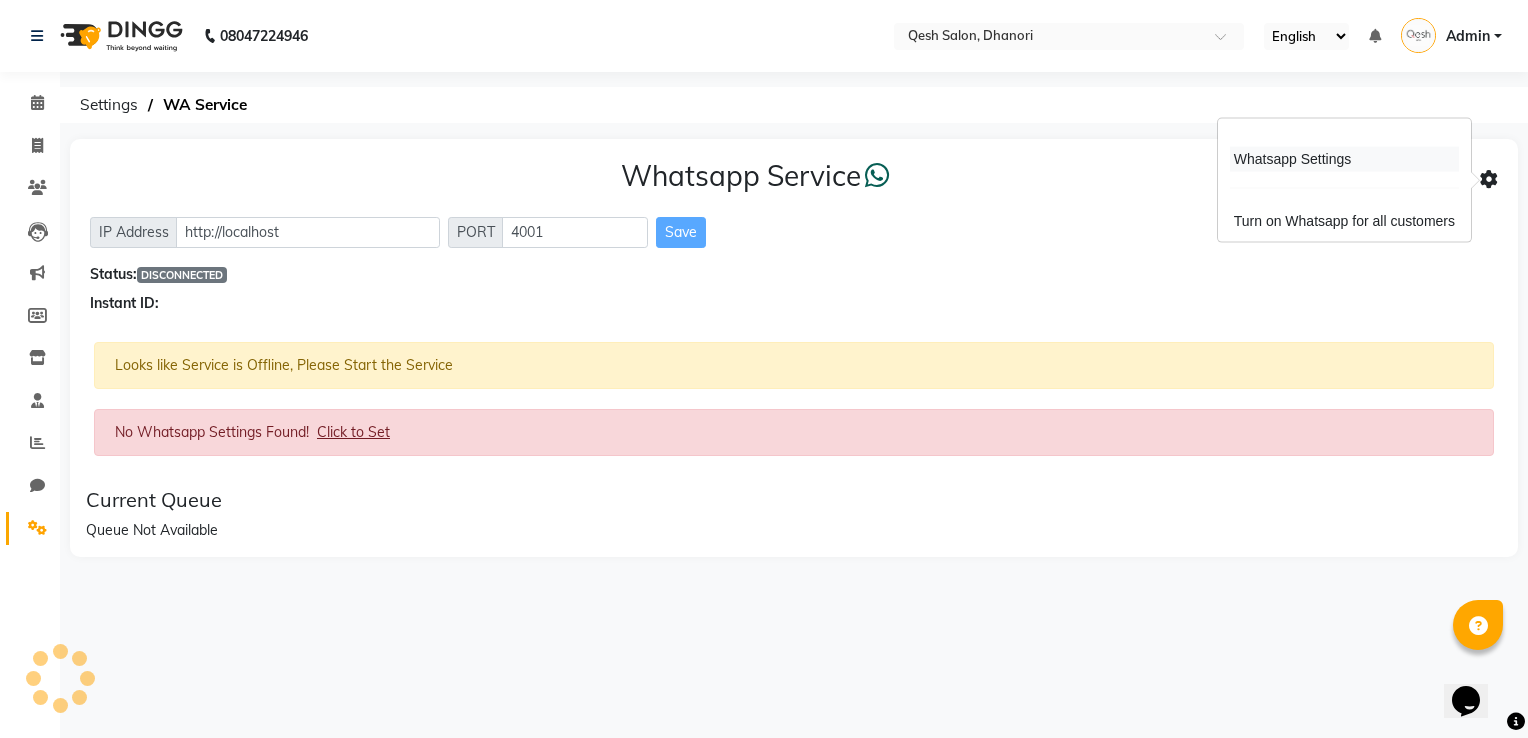 click on "Whatsapp Settings" at bounding box center (1344, 159) 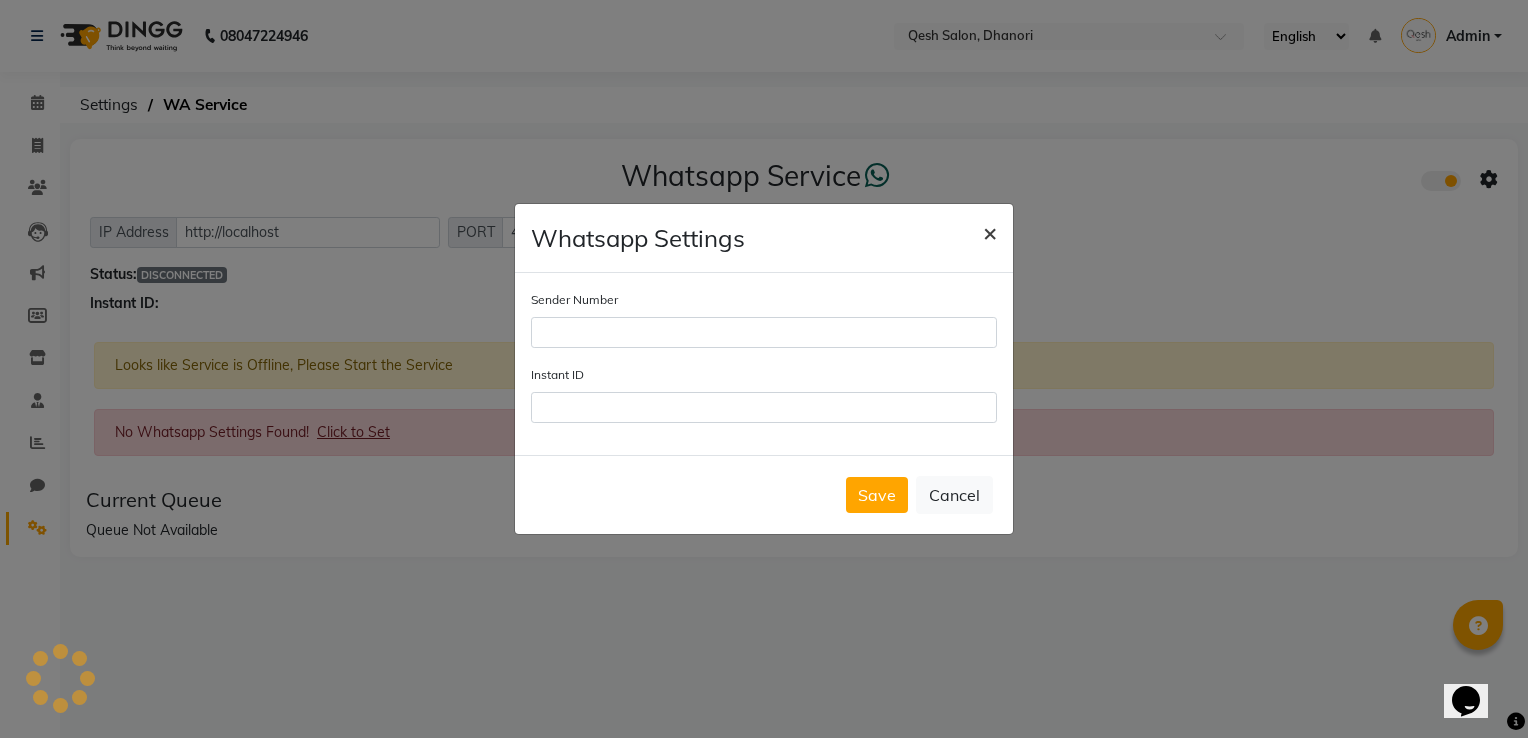 click on "×" 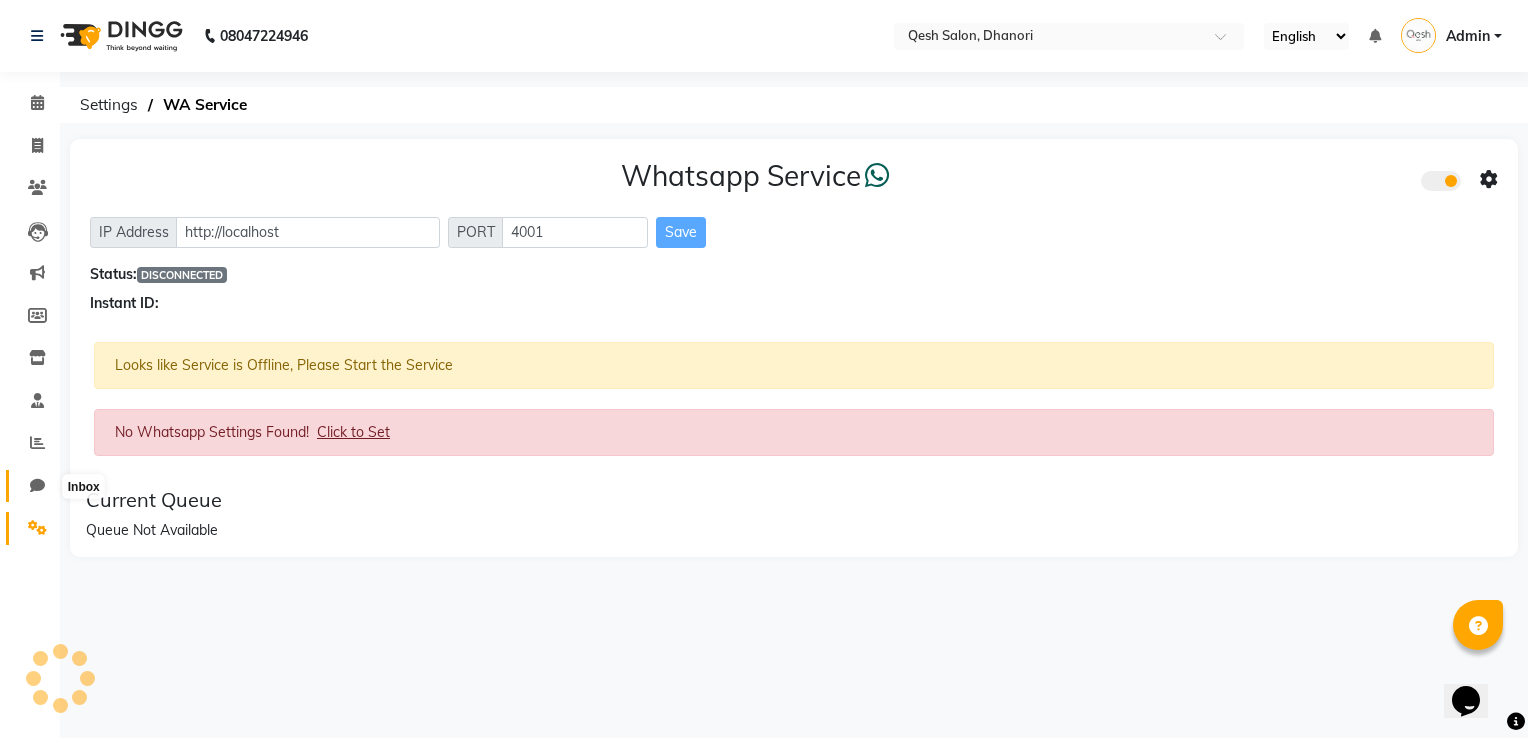 click 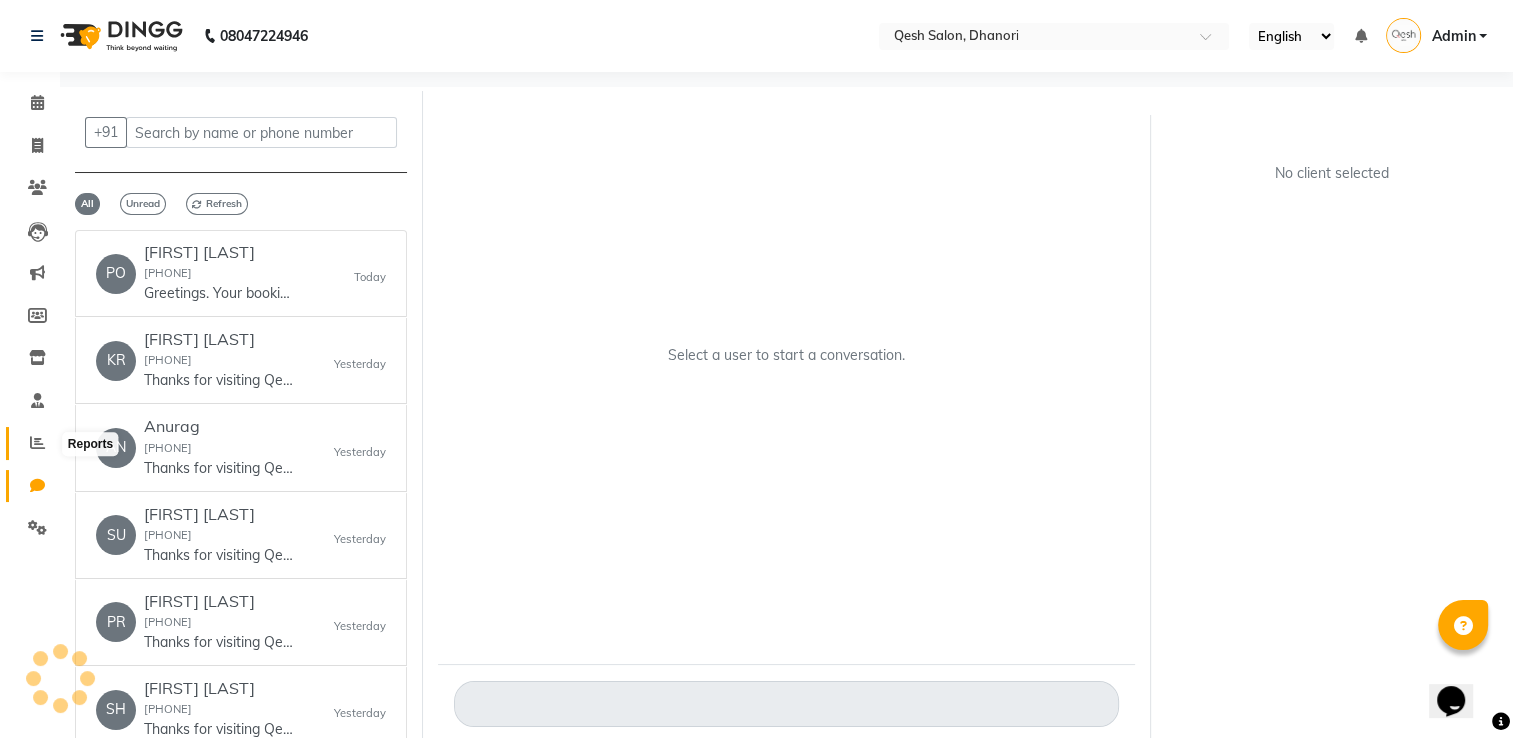 click 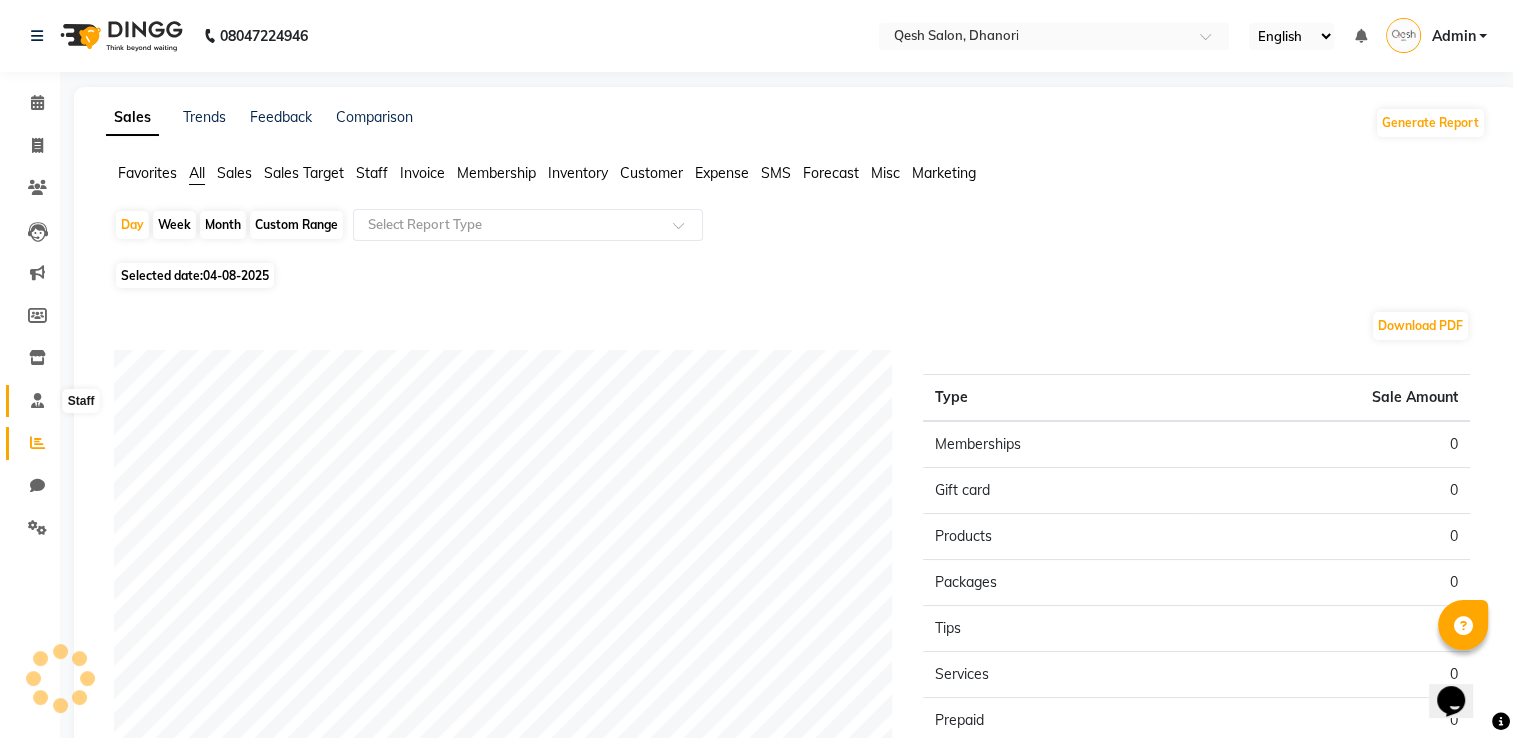 click 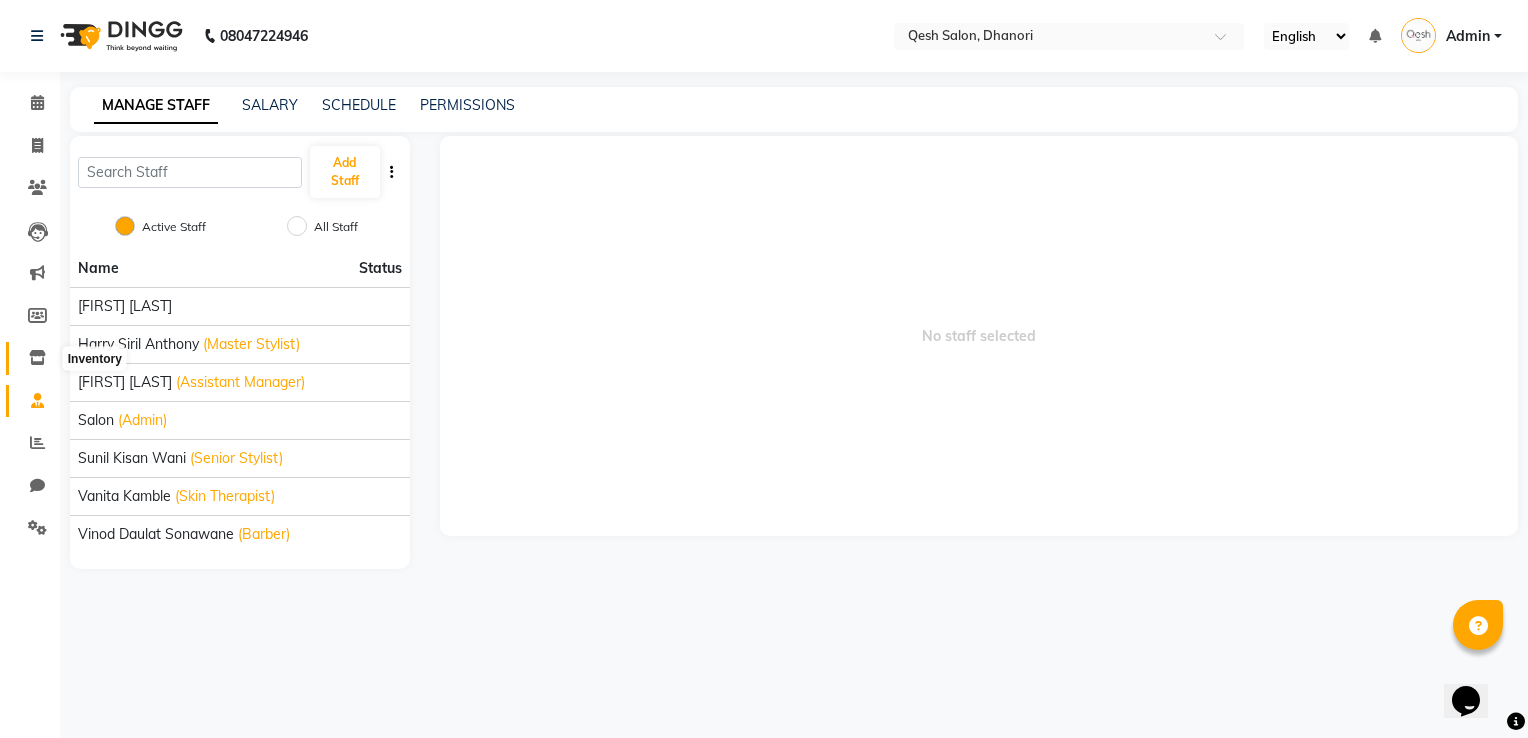 click 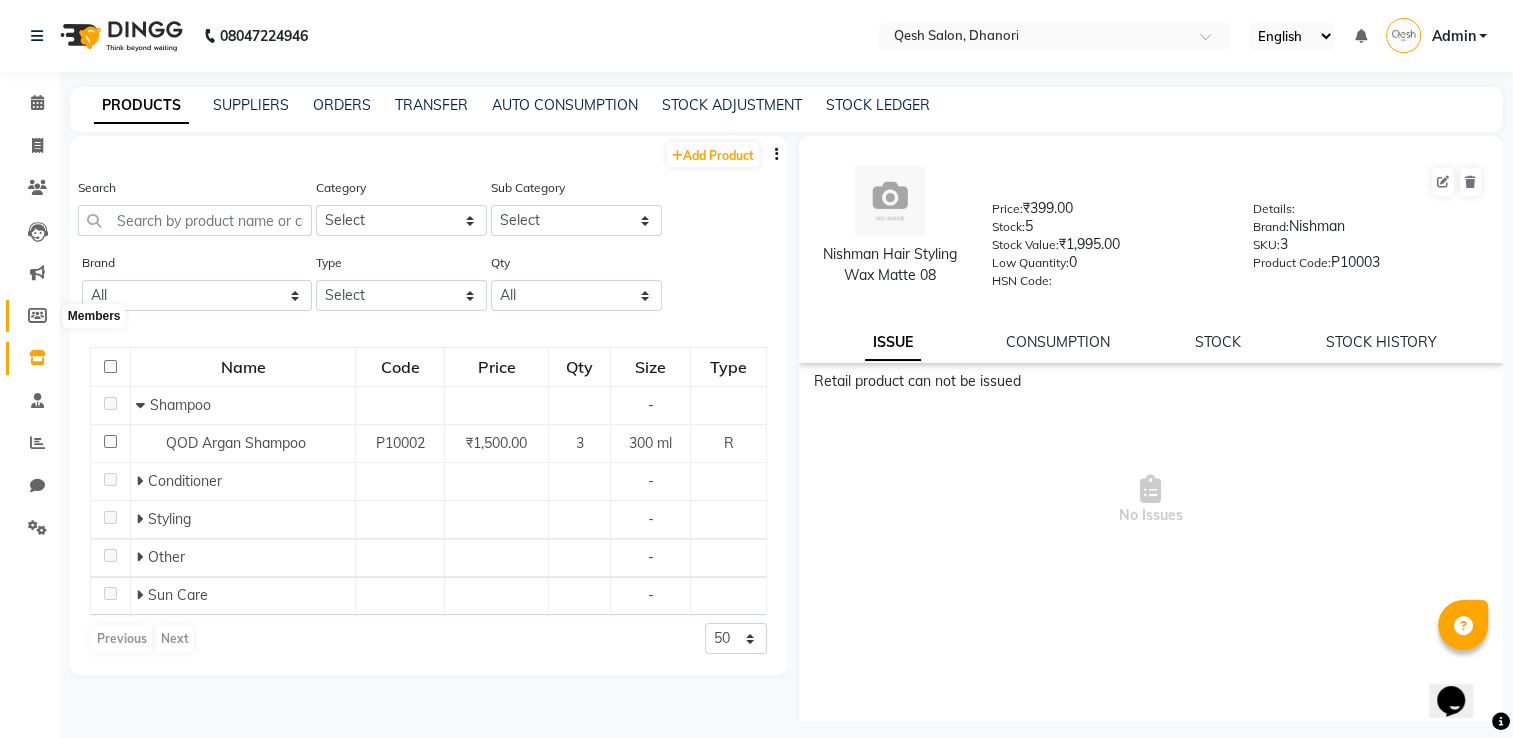 click 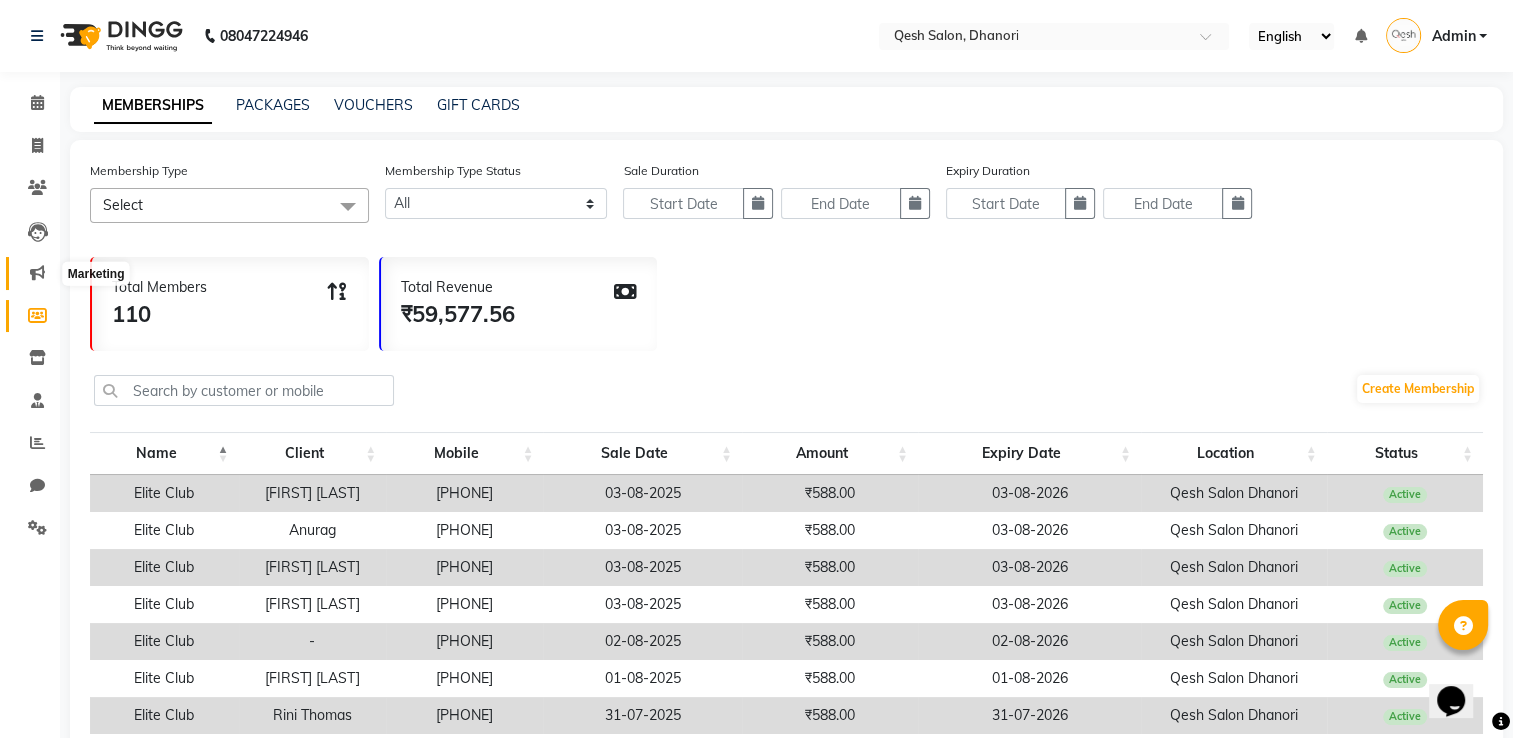 click 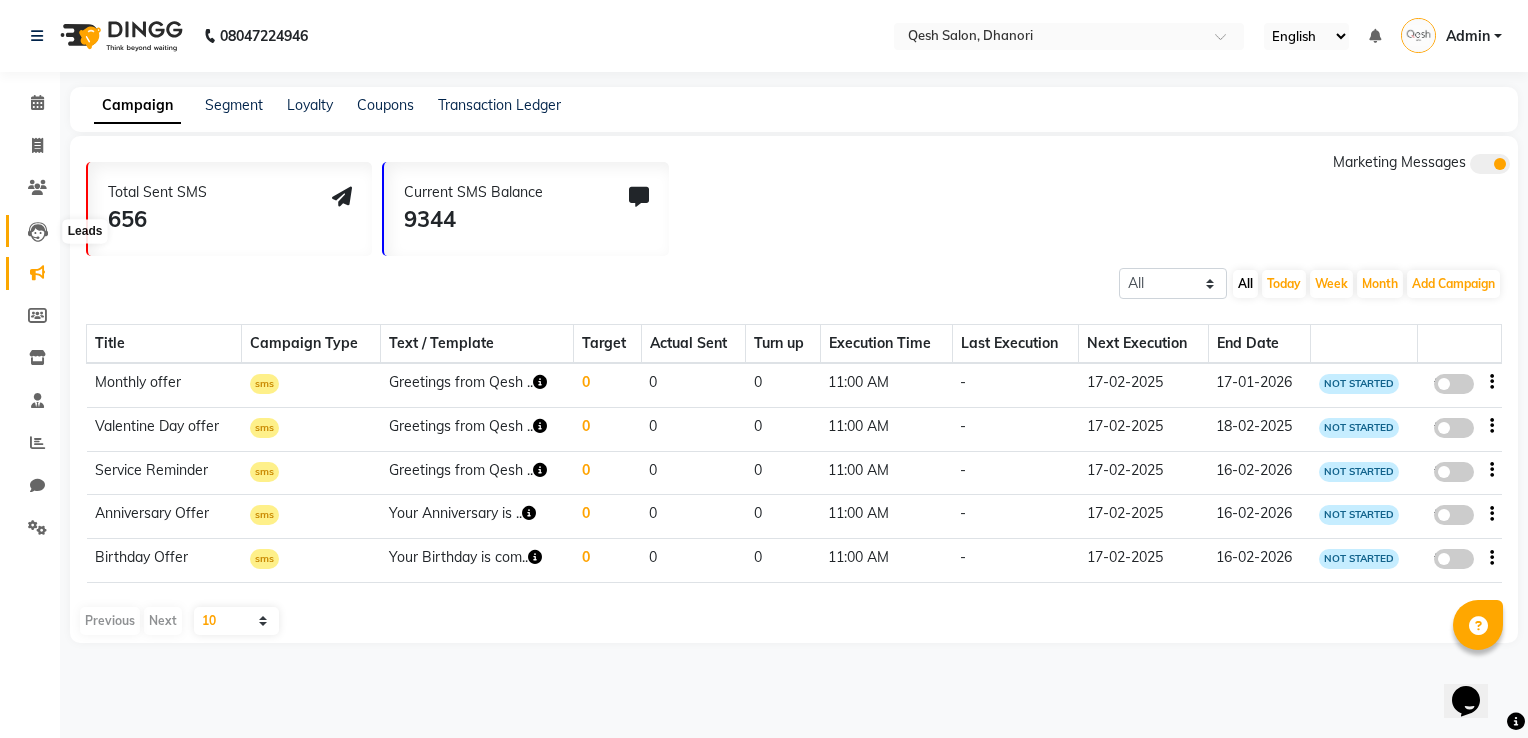 click 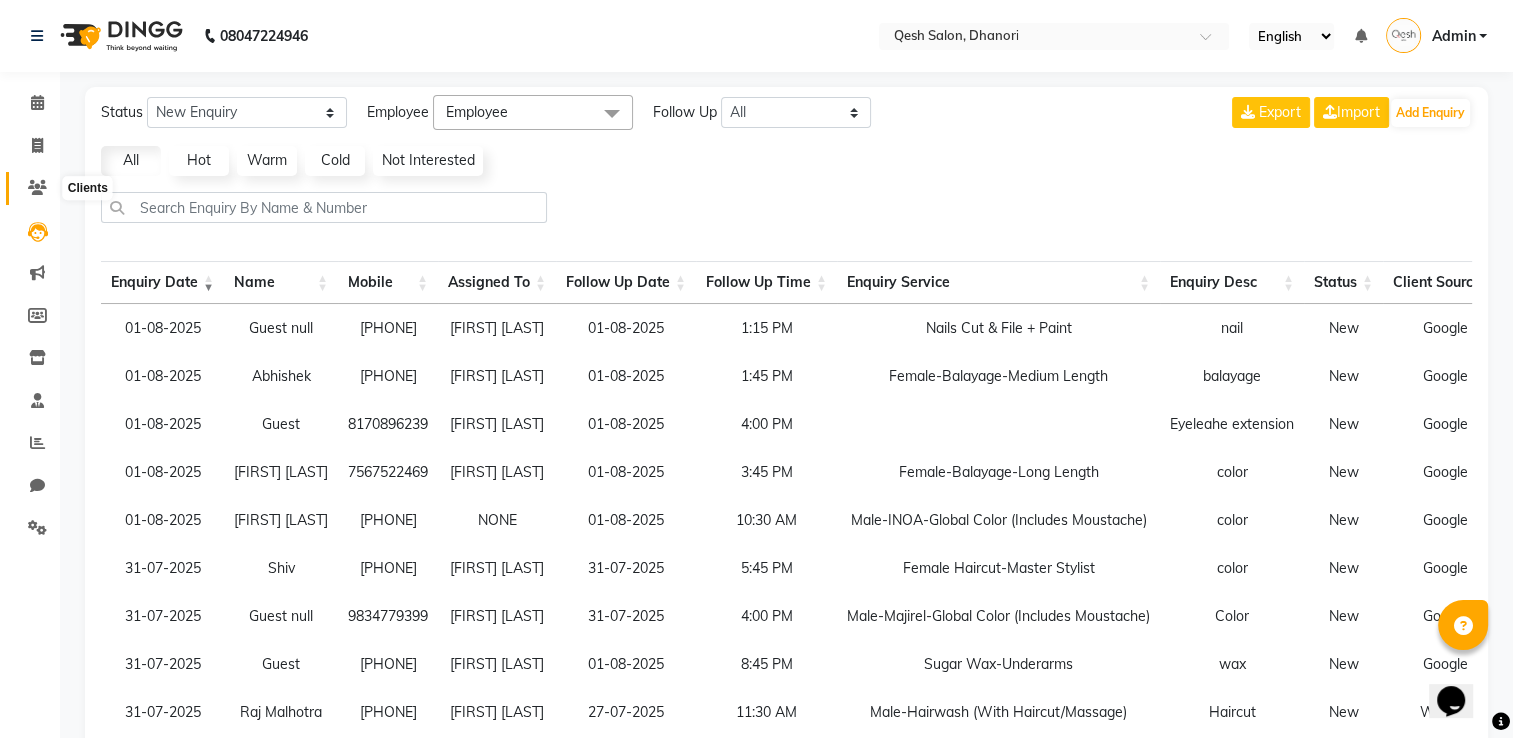 click 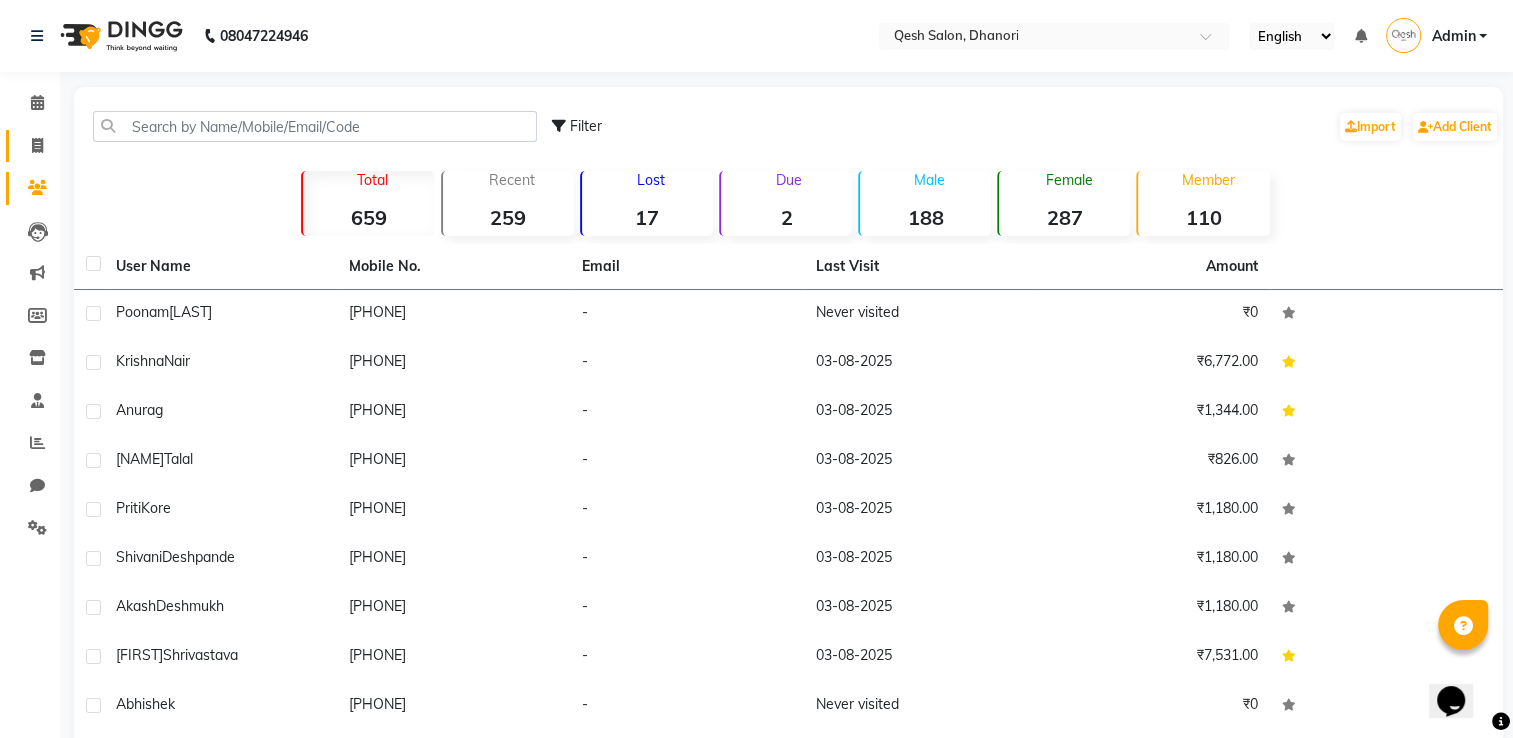 click on "Invoice" 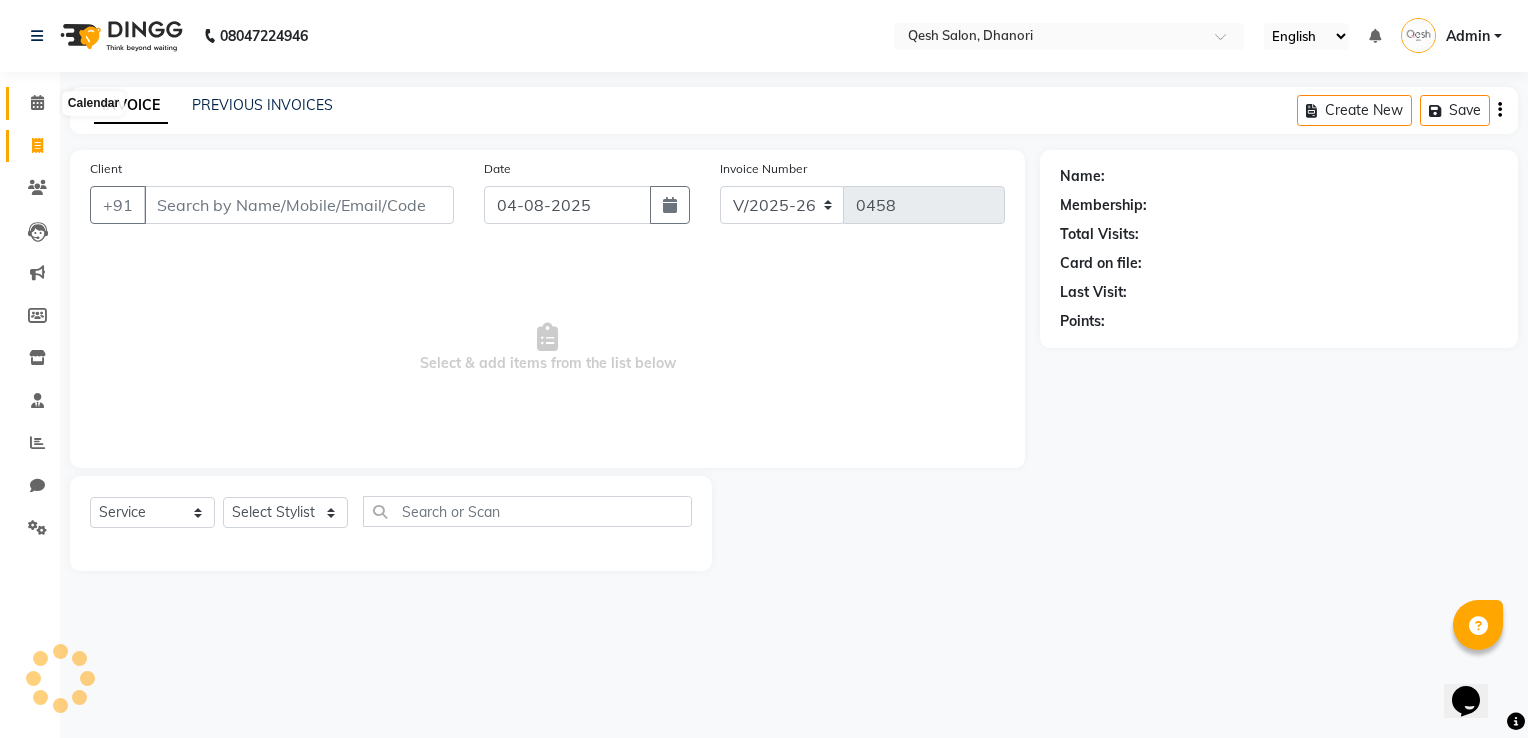 click 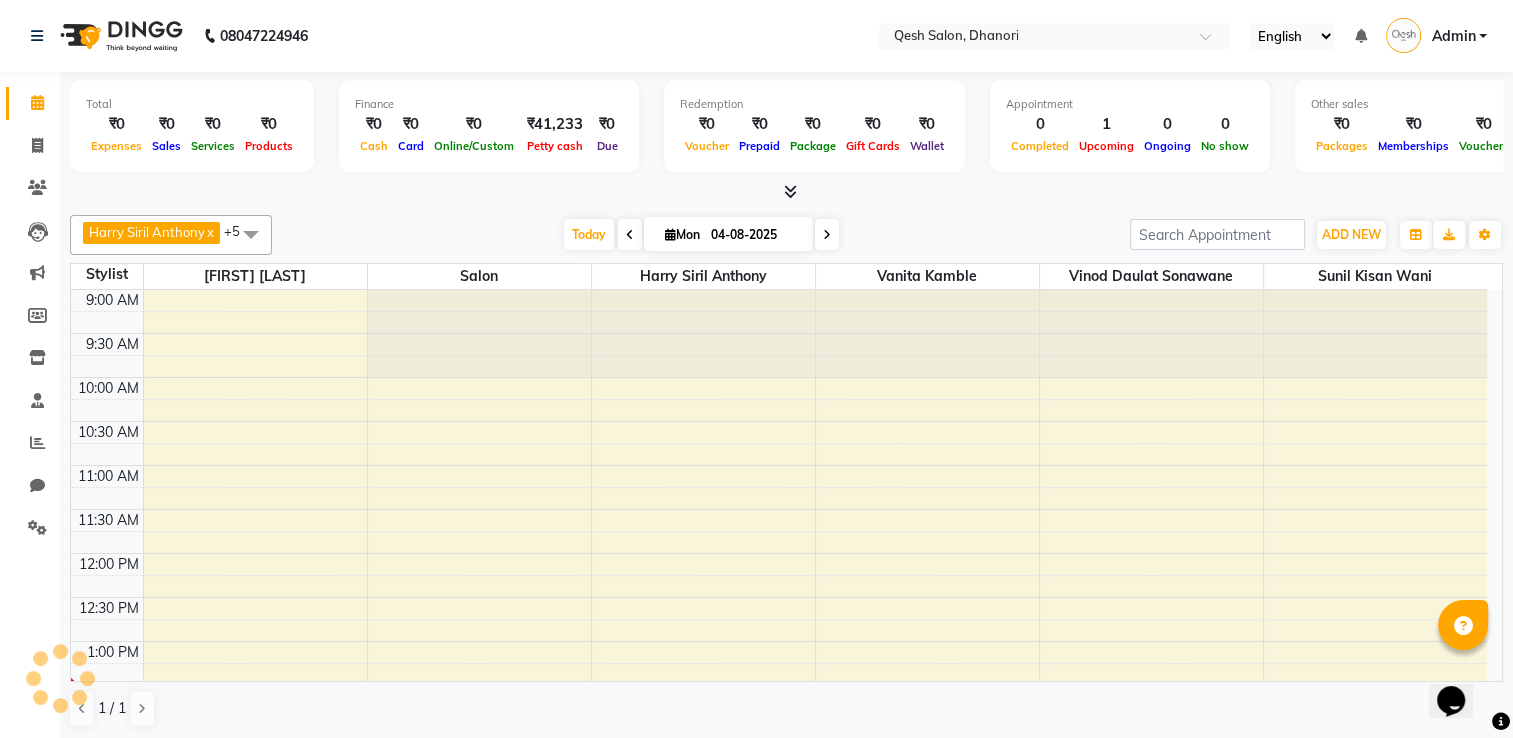 scroll, scrollTop: 0, scrollLeft: 0, axis: both 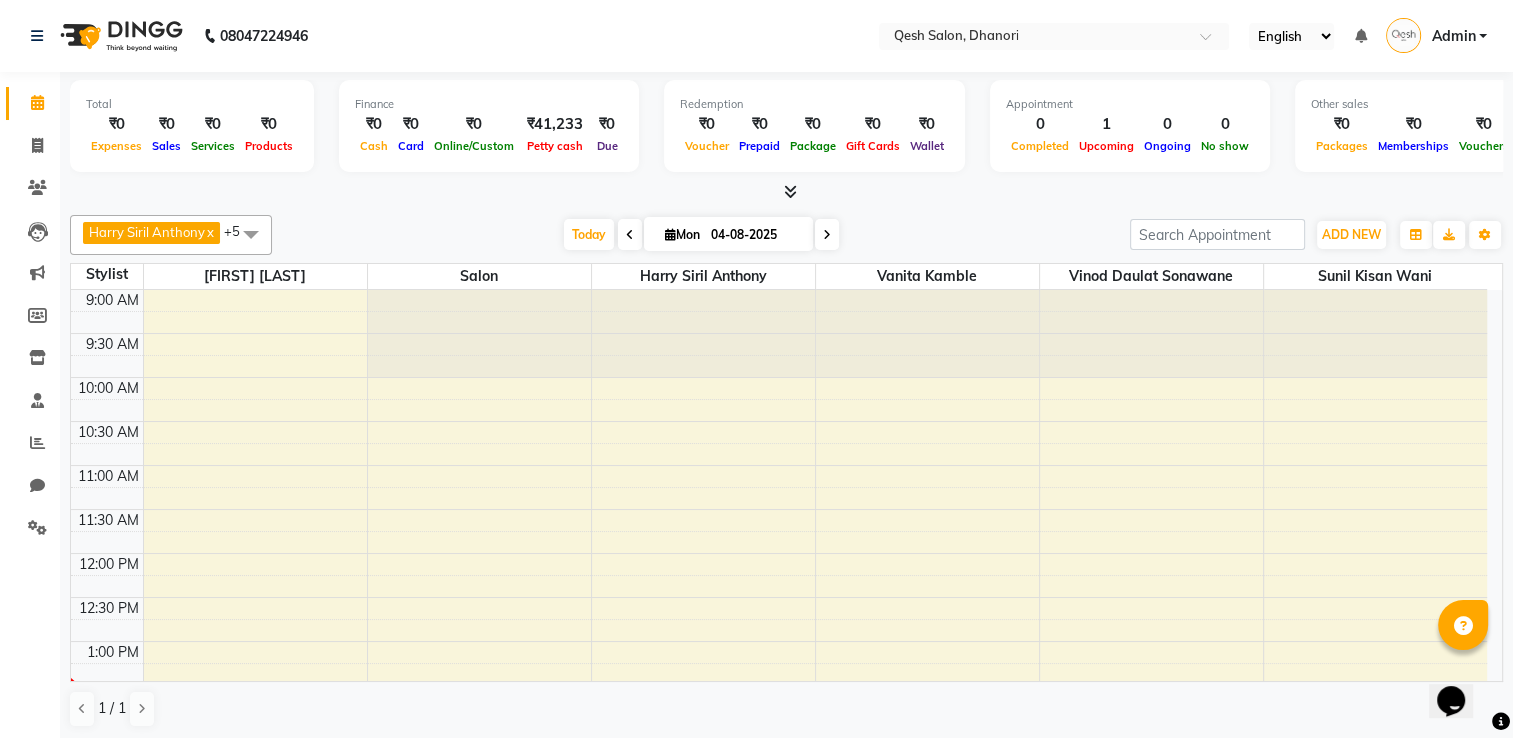click on "[FIRST] [LAST] x [FIRST] [LAST] x [FIRST] [LAST] x [FIRST] [LAST] x Salon x [FIRST] [LAST] x +5 UnSelect All [FIRST] [LAST] [FIRST] [LAST] Salon [FIRST] [LAST] [FIRST] [LAST] [FIRST] [LAST] Group By Staff View Room View View as Vertical Vertical - Week View Horizontal Horizontal - Week View List Calendar Settings Manage Tags Arrange Stylists Reset Stylists Full Screen Show Available Stylist Appointment Form 6" 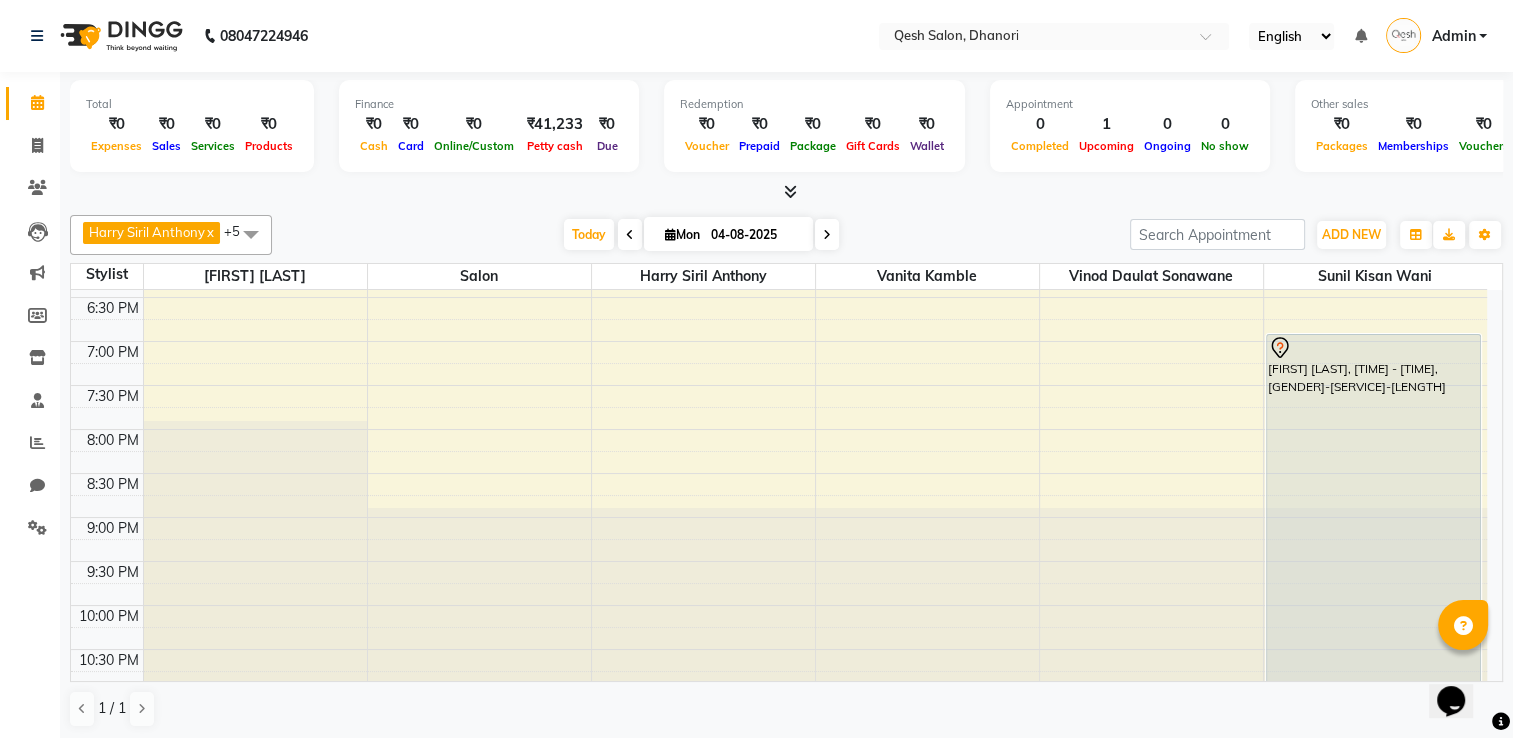 scroll, scrollTop: 0, scrollLeft: 0, axis: both 